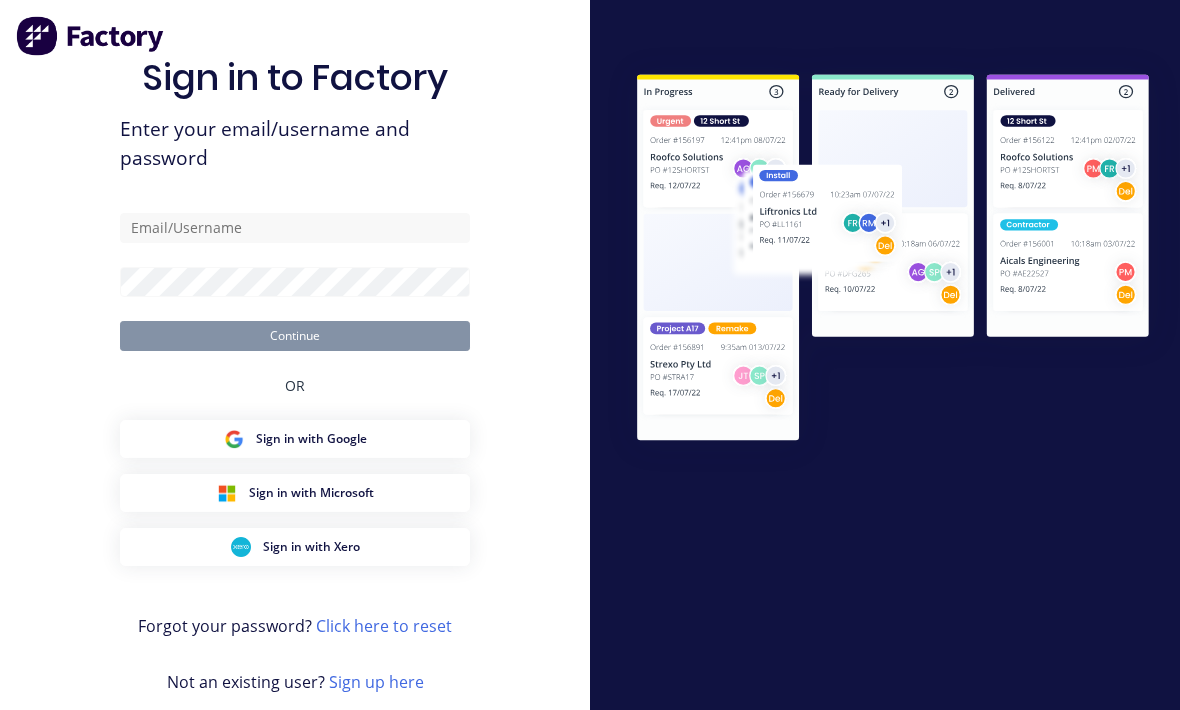 scroll, scrollTop: 0, scrollLeft: 0, axis: both 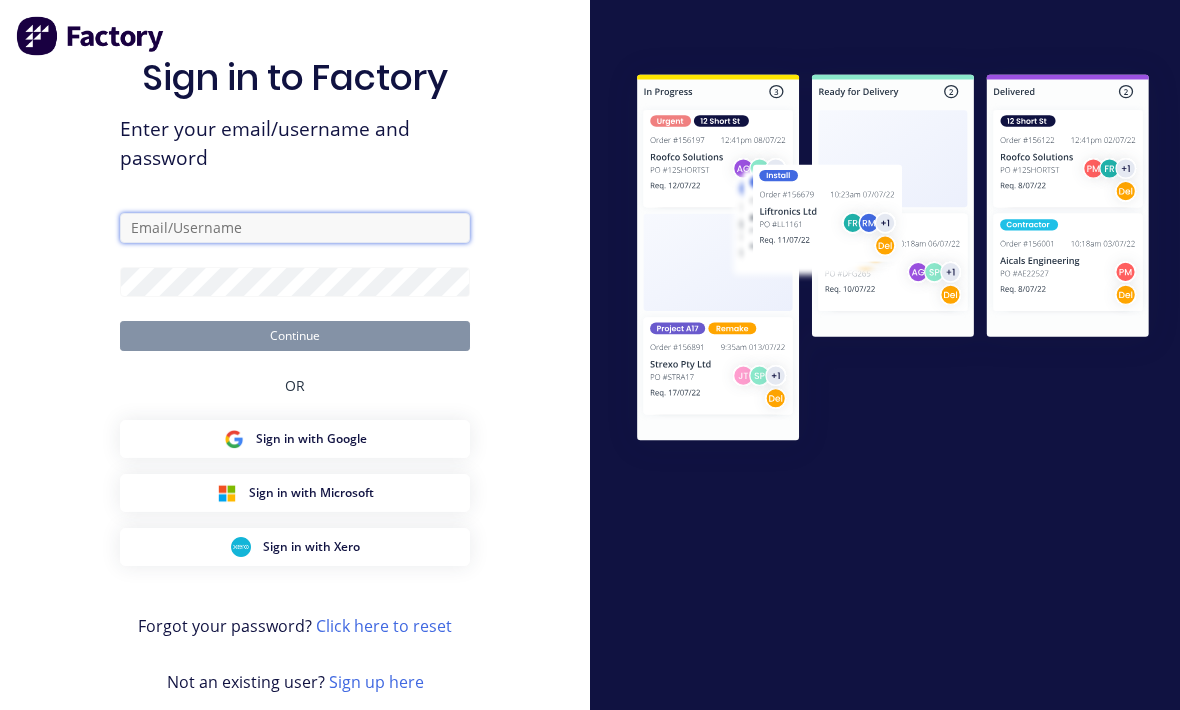 type on "[EMAIL_ADDRESS][DOMAIN_NAME]" 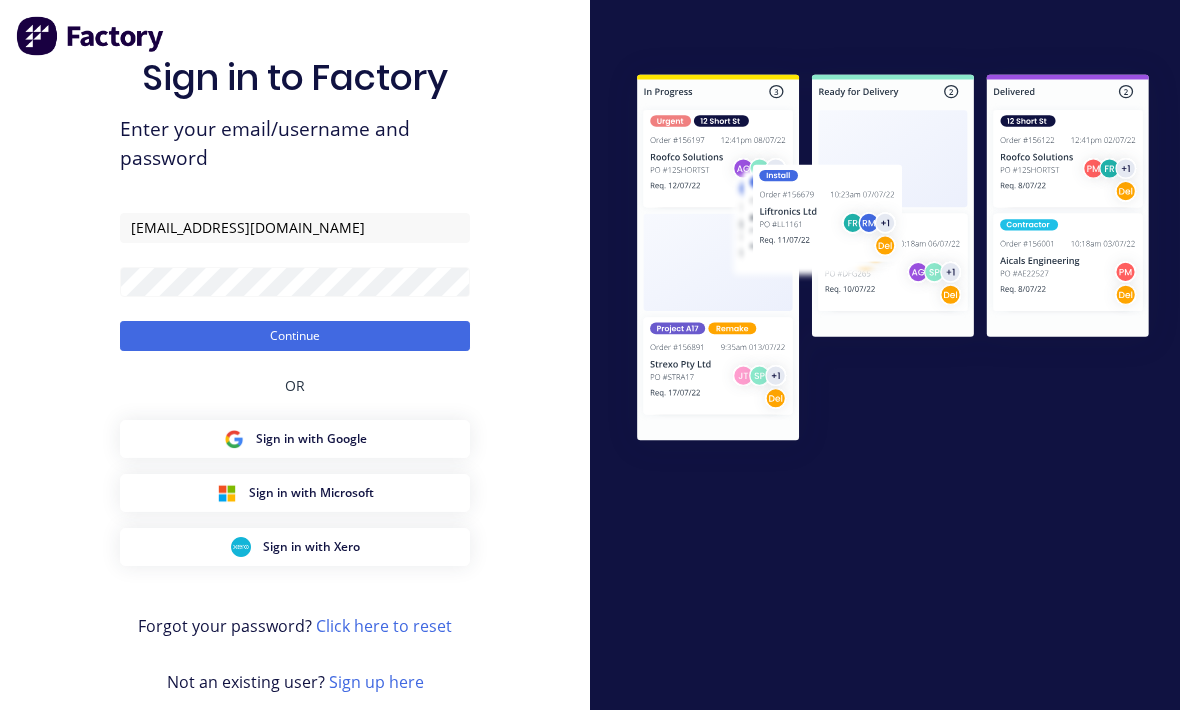 click on "Continue" at bounding box center (295, 336) 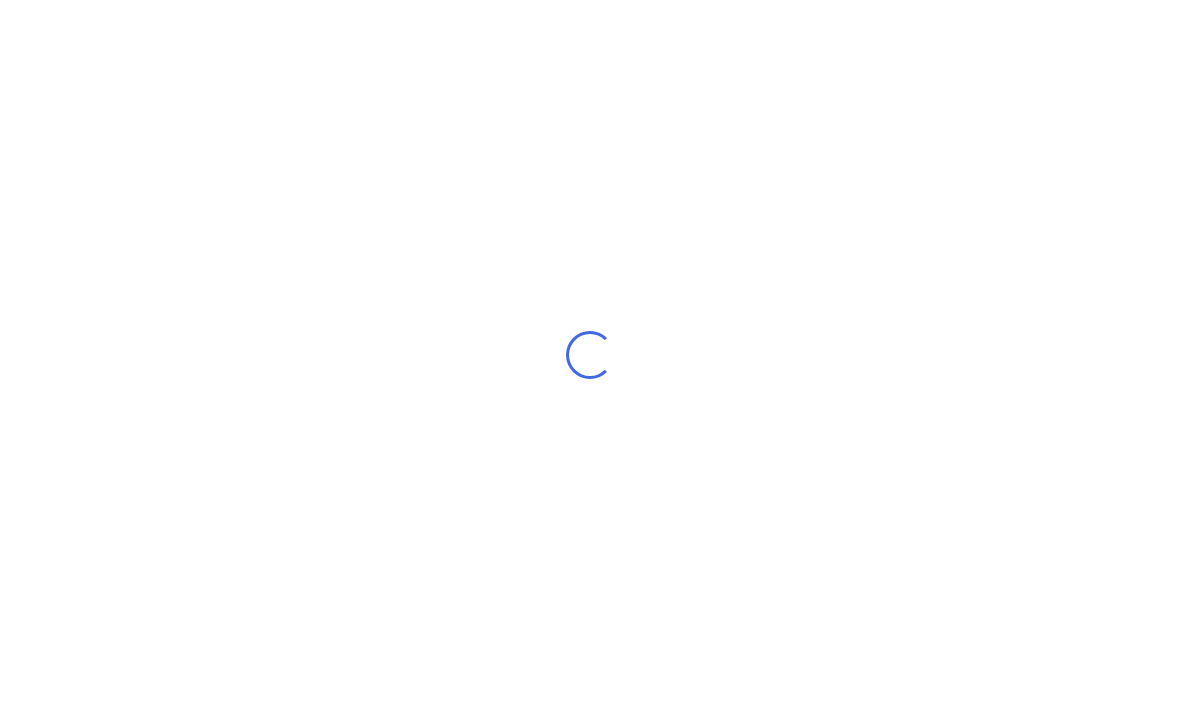 scroll, scrollTop: 0, scrollLeft: 0, axis: both 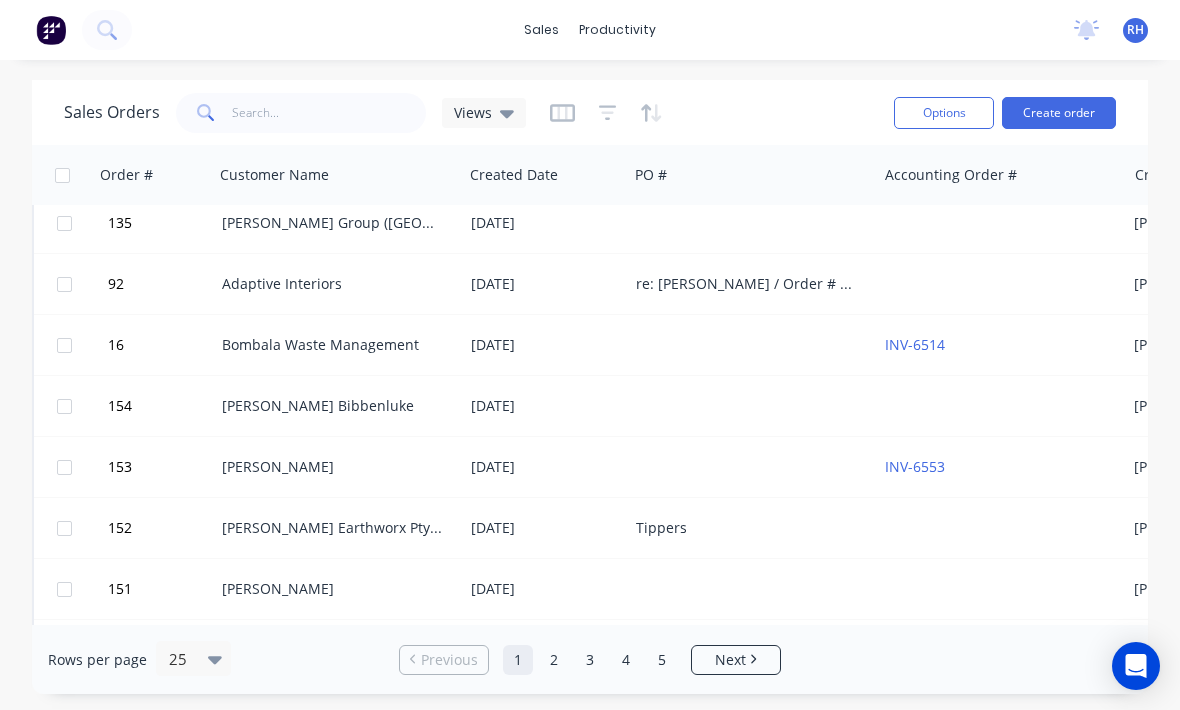 click at bounding box center (752, 345) 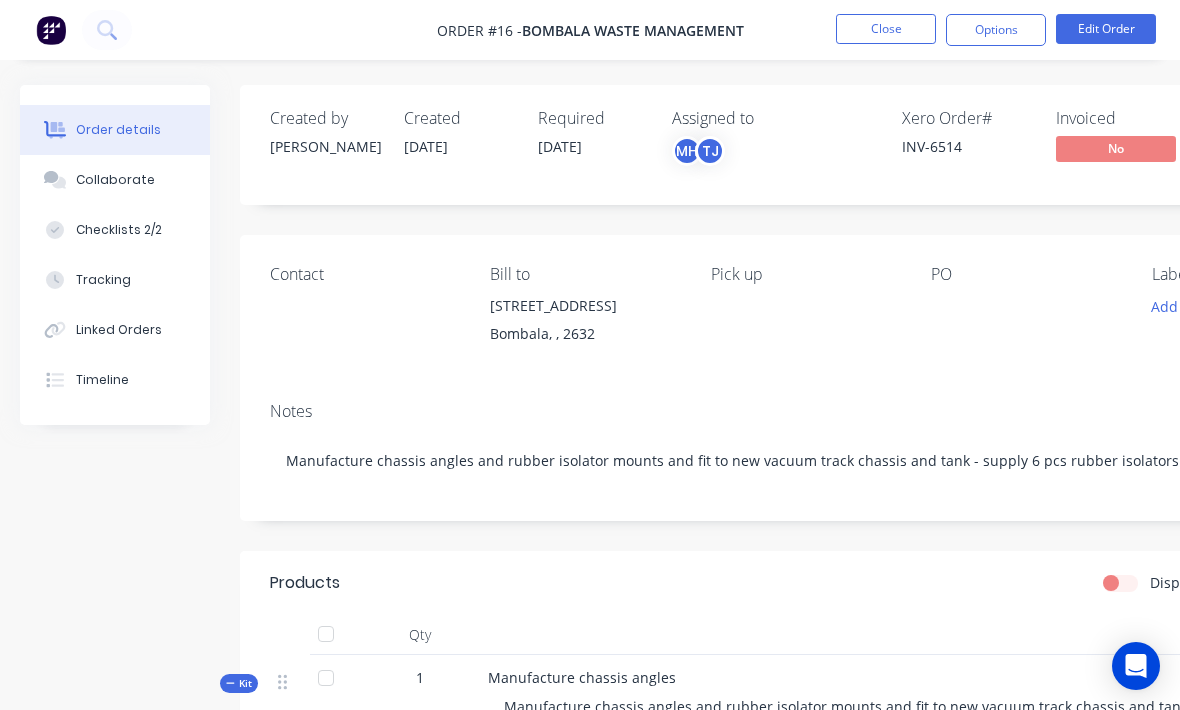 click on "Edit Order" at bounding box center (1106, 29) 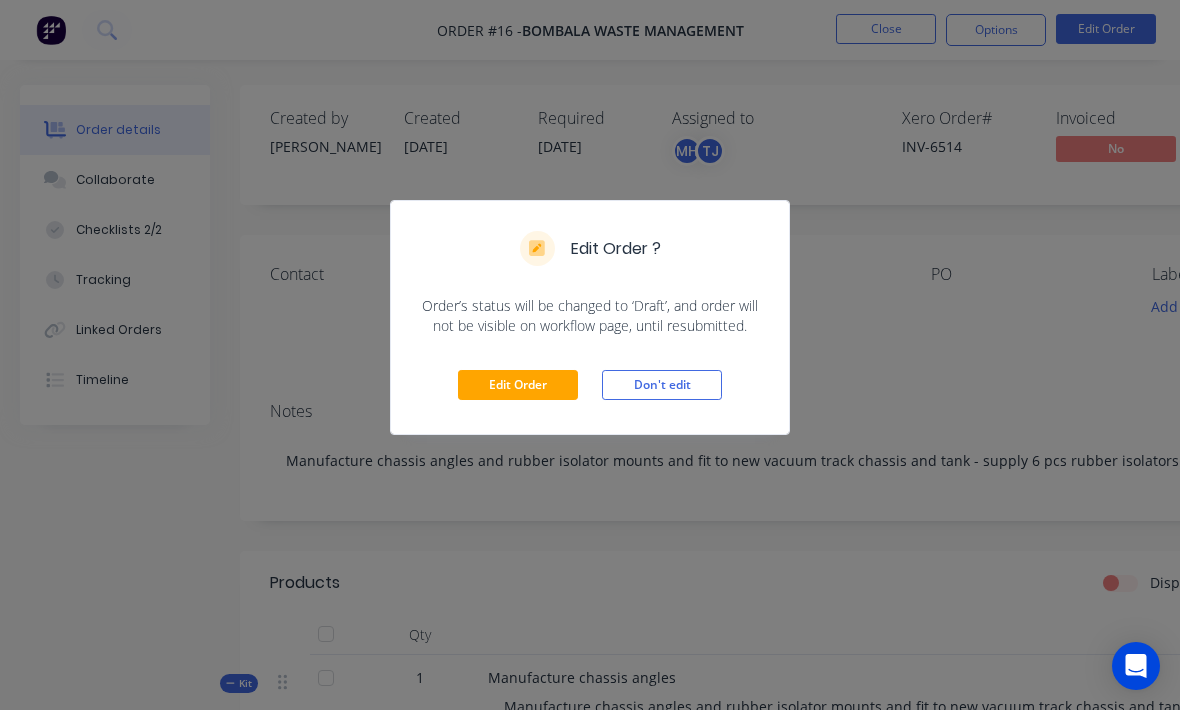 click on "Edit Order Don't edit" at bounding box center (590, 385) 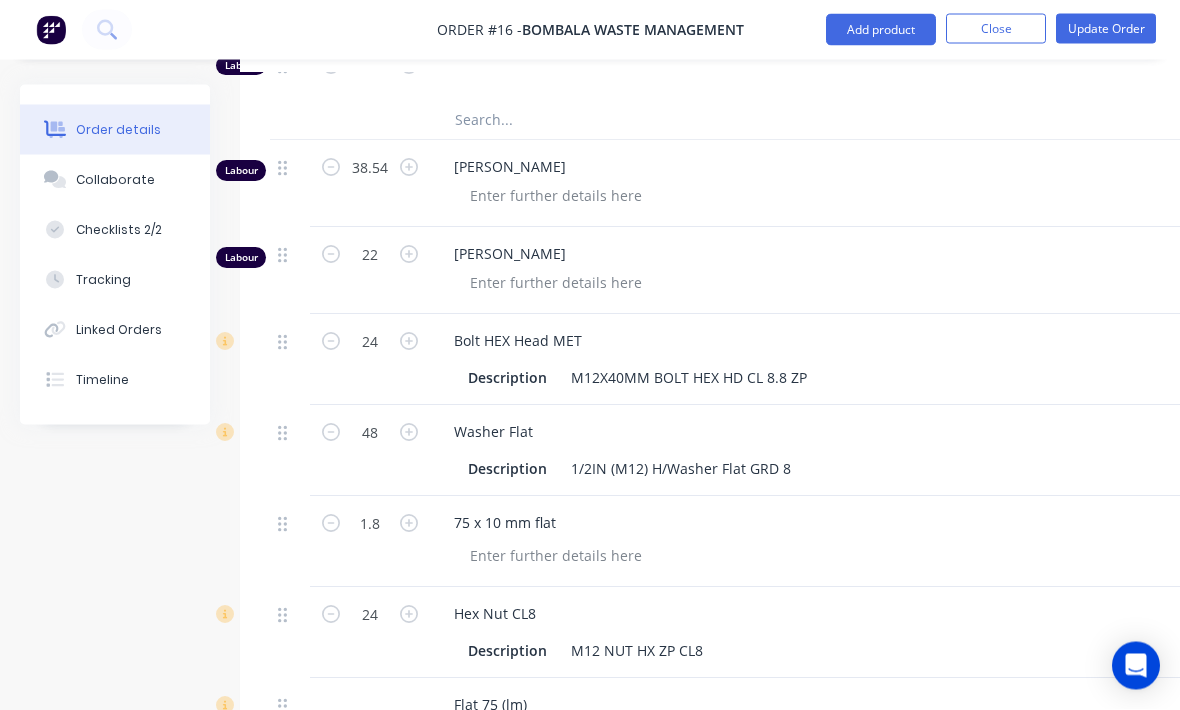 scroll, scrollTop: 804, scrollLeft: 0, axis: vertical 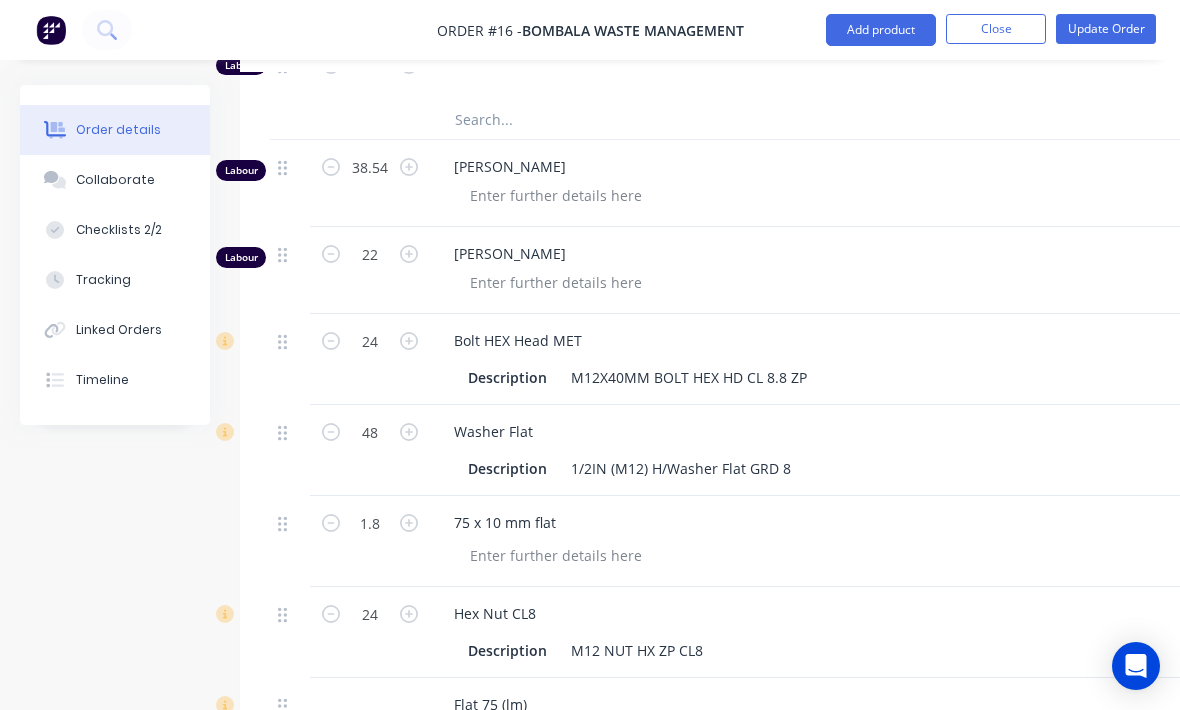 click on "Tracking" at bounding box center (115, 280) 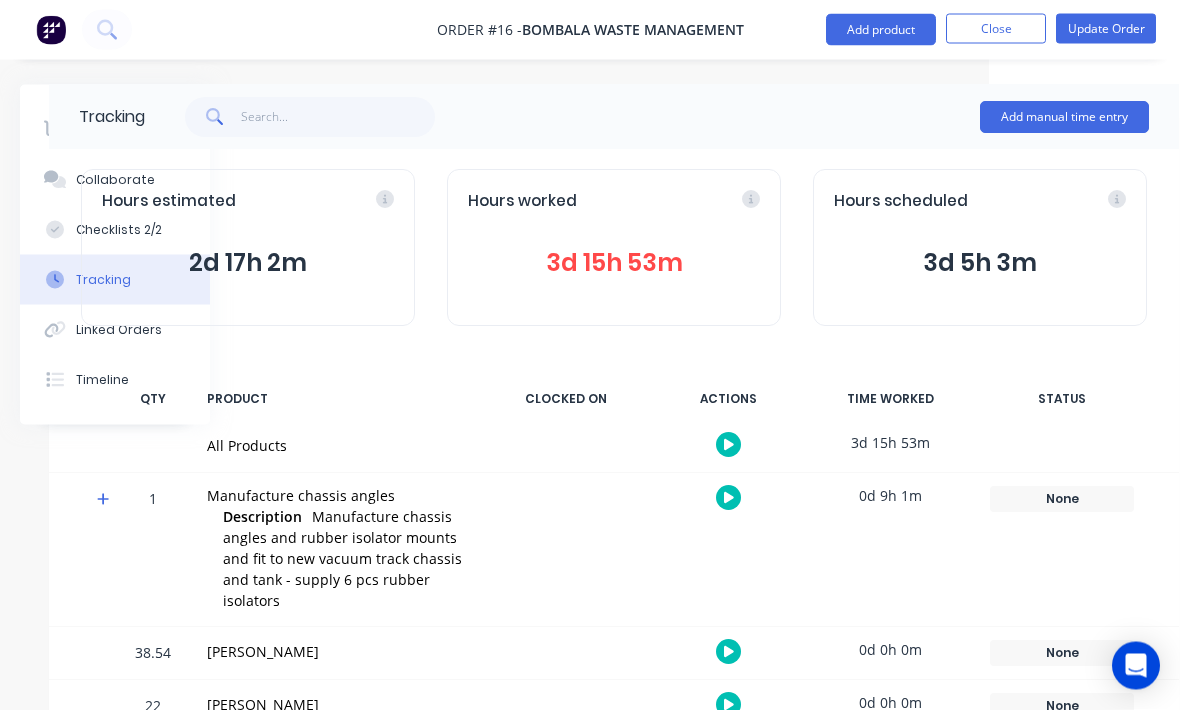 scroll, scrollTop: 0, scrollLeft: 210, axis: horizontal 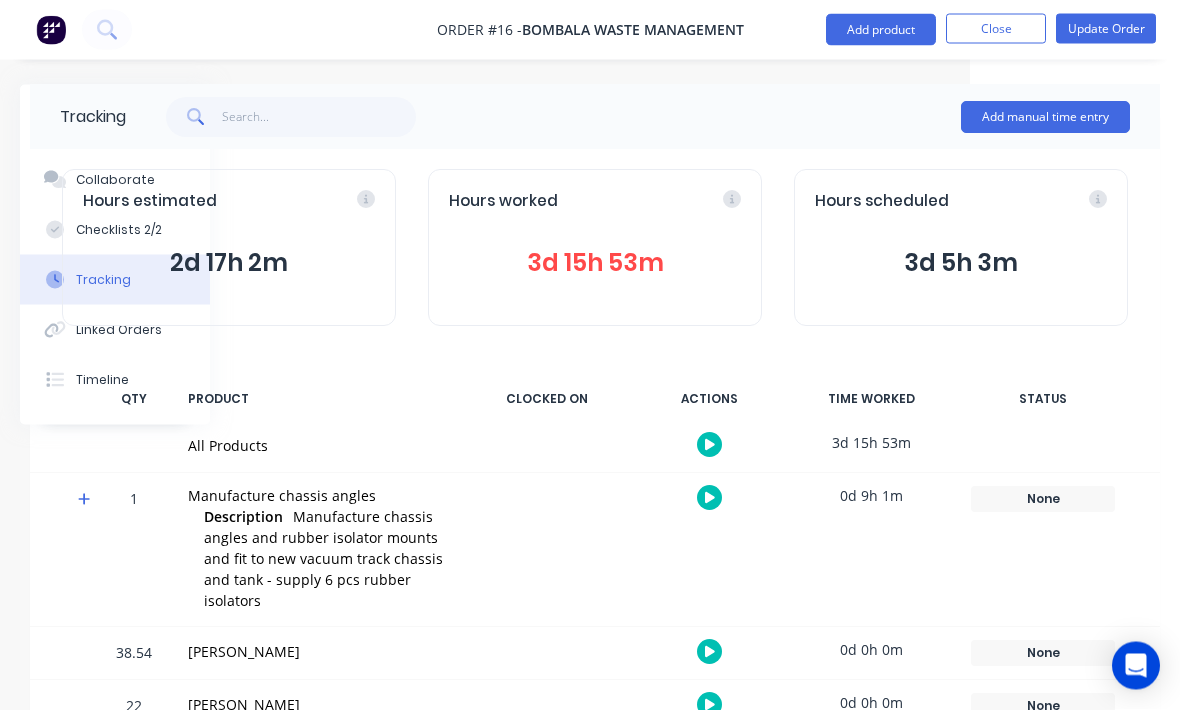 click on "Add manual time entry" at bounding box center (1045, 118) 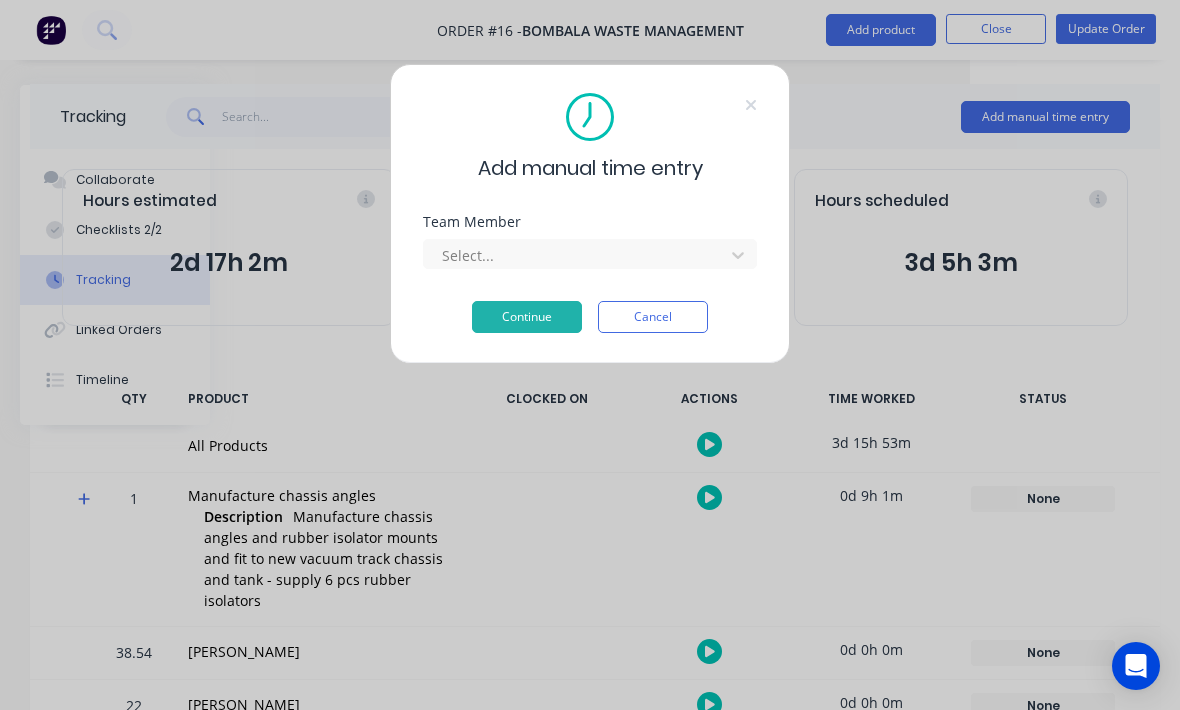 click on "Select..." at bounding box center (590, 251) 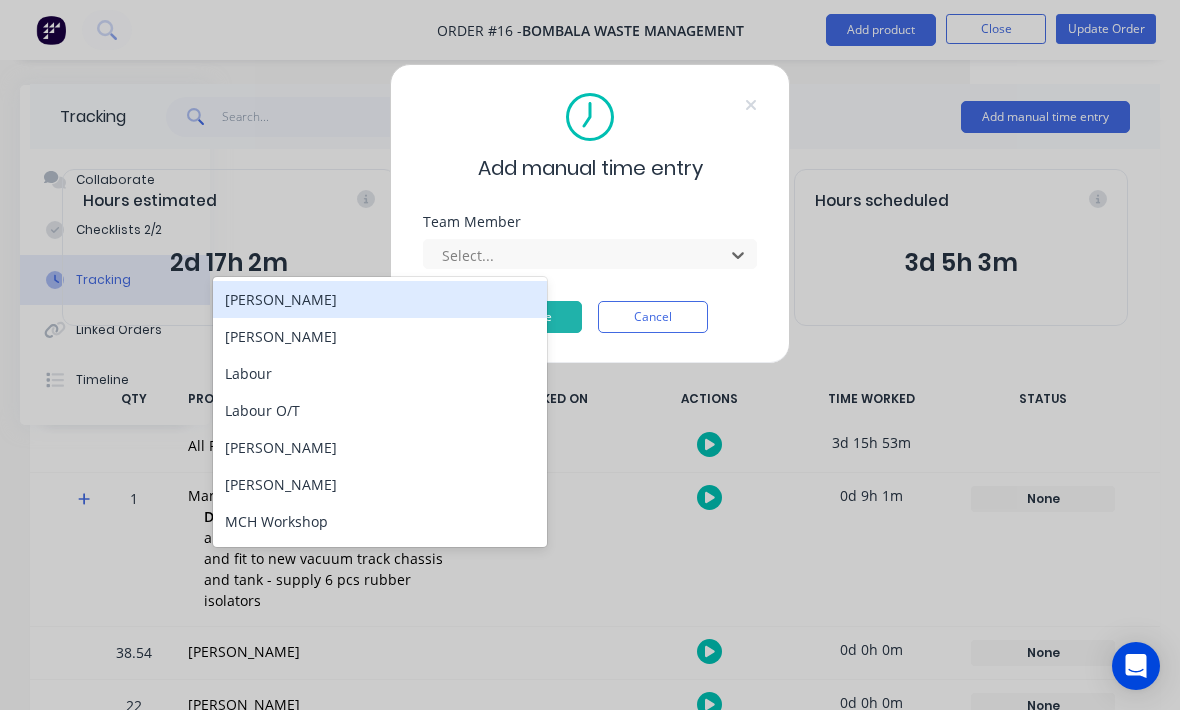 scroll, scrollTop: 0, scrollLeft: 210, axis: horizontal 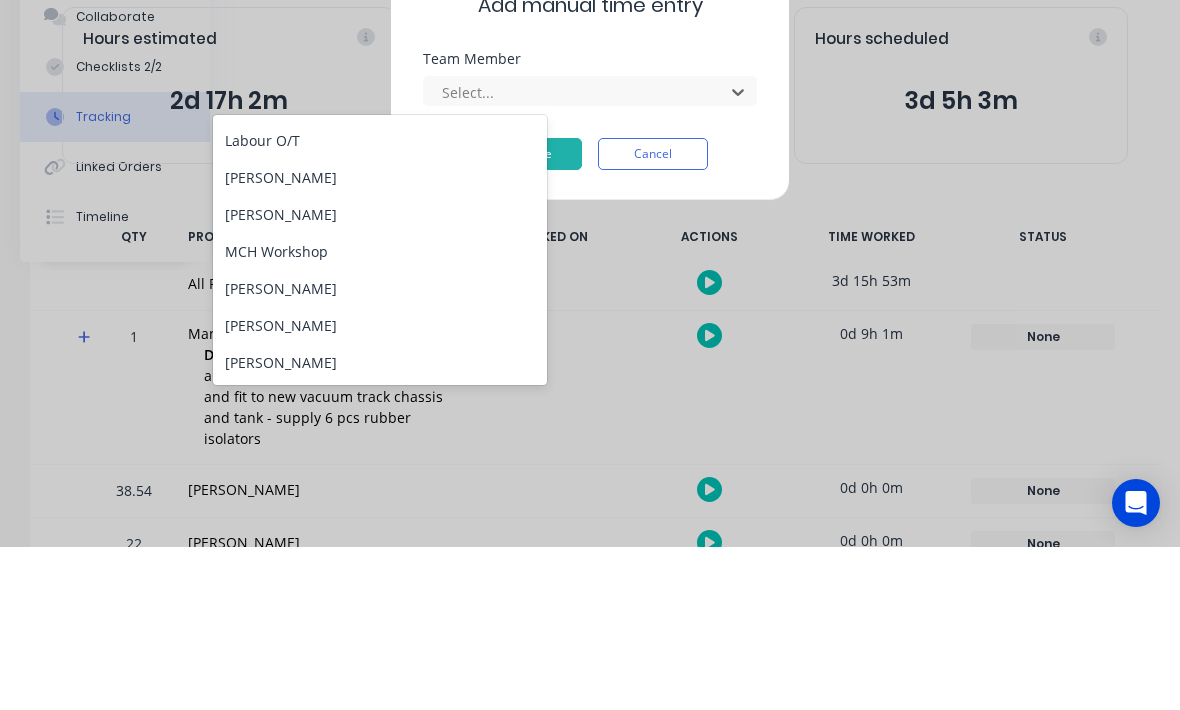 click on "[PERSON_NAME]" at bounding box center (380, 451) 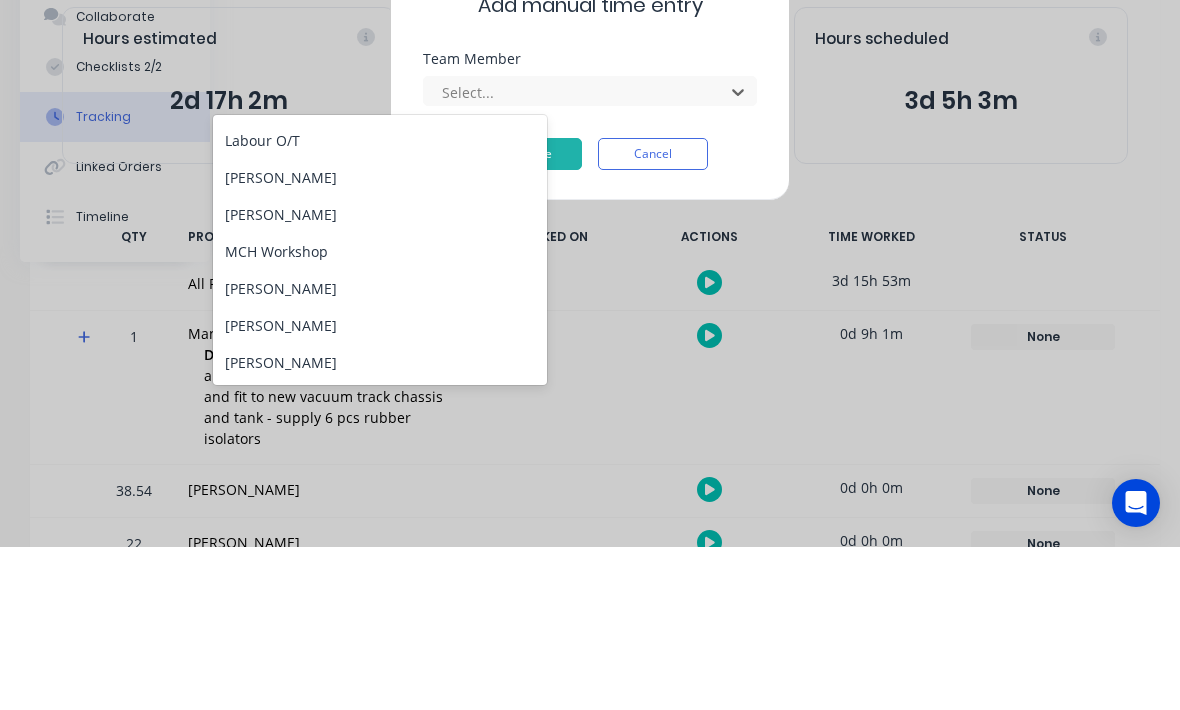 scroll, scrollTop: 164, scrollLeft: 210, axis: both 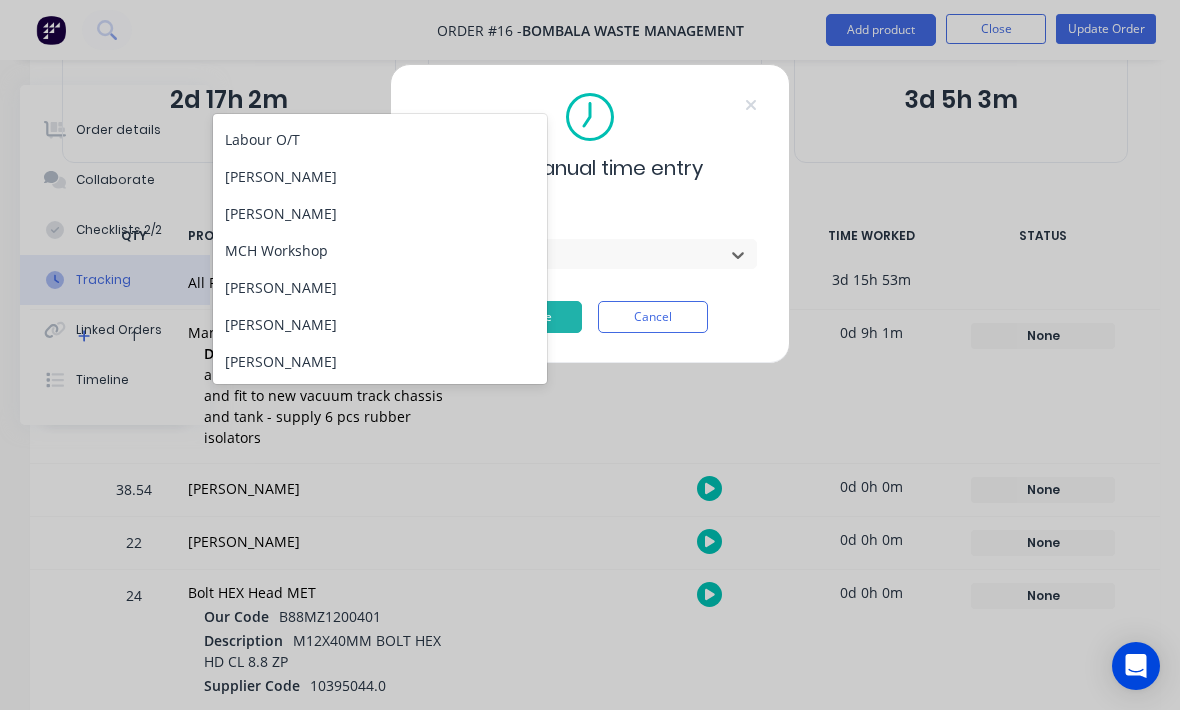 click on "Add manual time entry Team Member [PERSON_NAME], 1 of 10. 10 results available. Use Up and Down to choose options, press Enter to select the currently focused option, press Escape to exit the menu, press Tab to select the option and exit the menu. Select... Continue   Cancel" at bounding box center (590, 355) 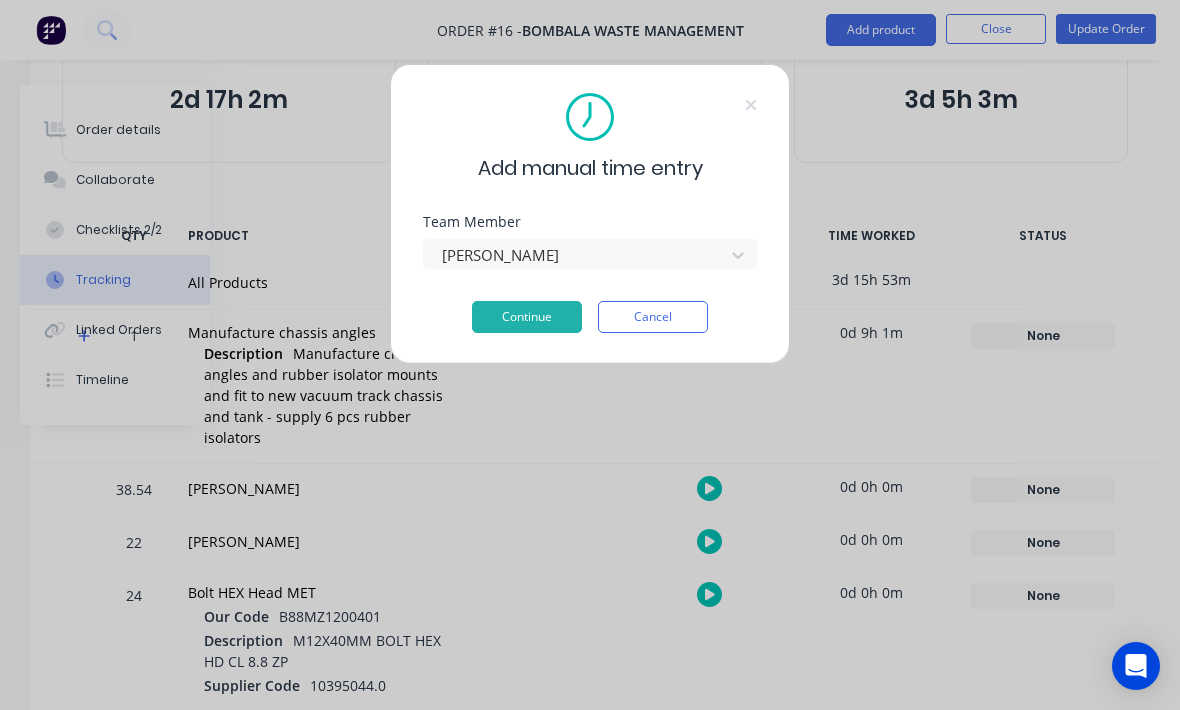 click on "Add manual time entry Team Member [PERSON_NAME] Continue   Cancel" at bounding box center [590, 355] 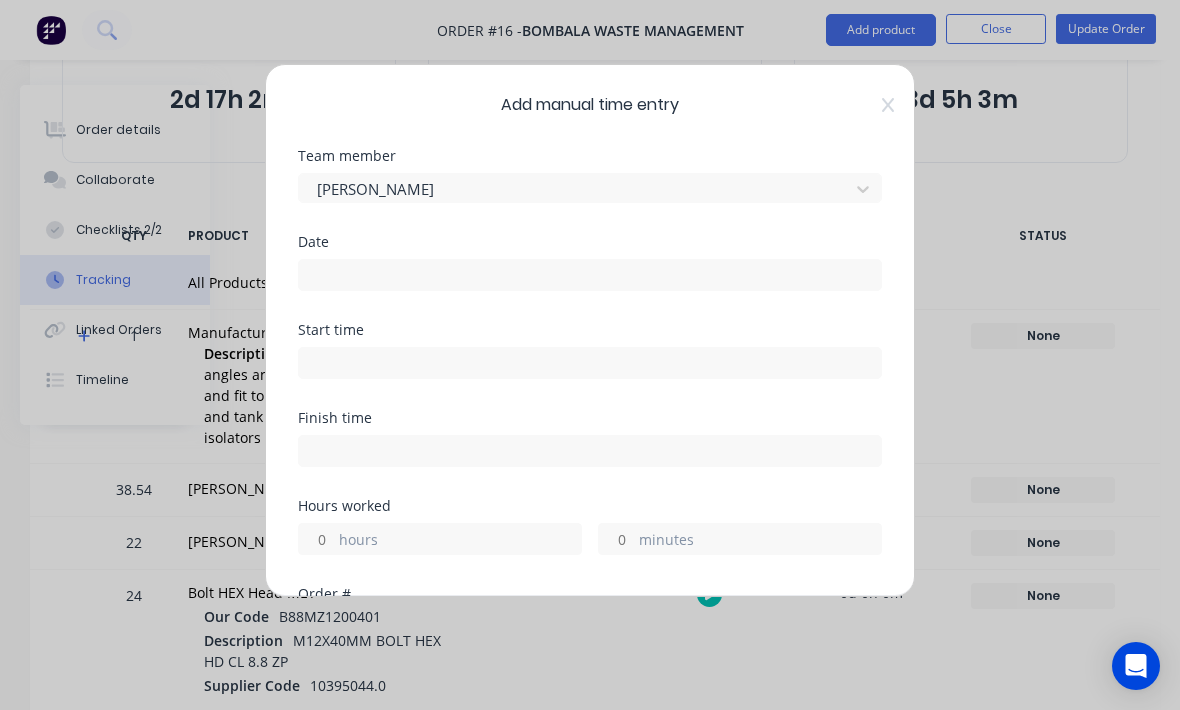 click at bounding box center (590, 275) 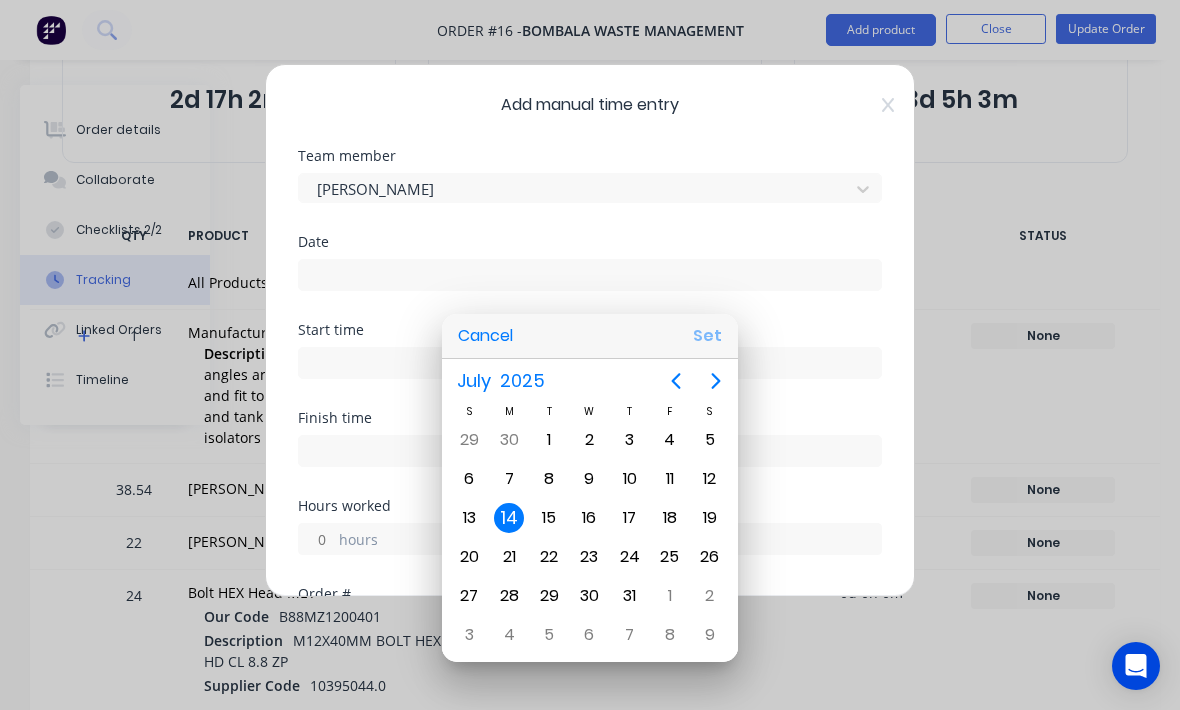 click on "Set" at bounding box center [707, 336] 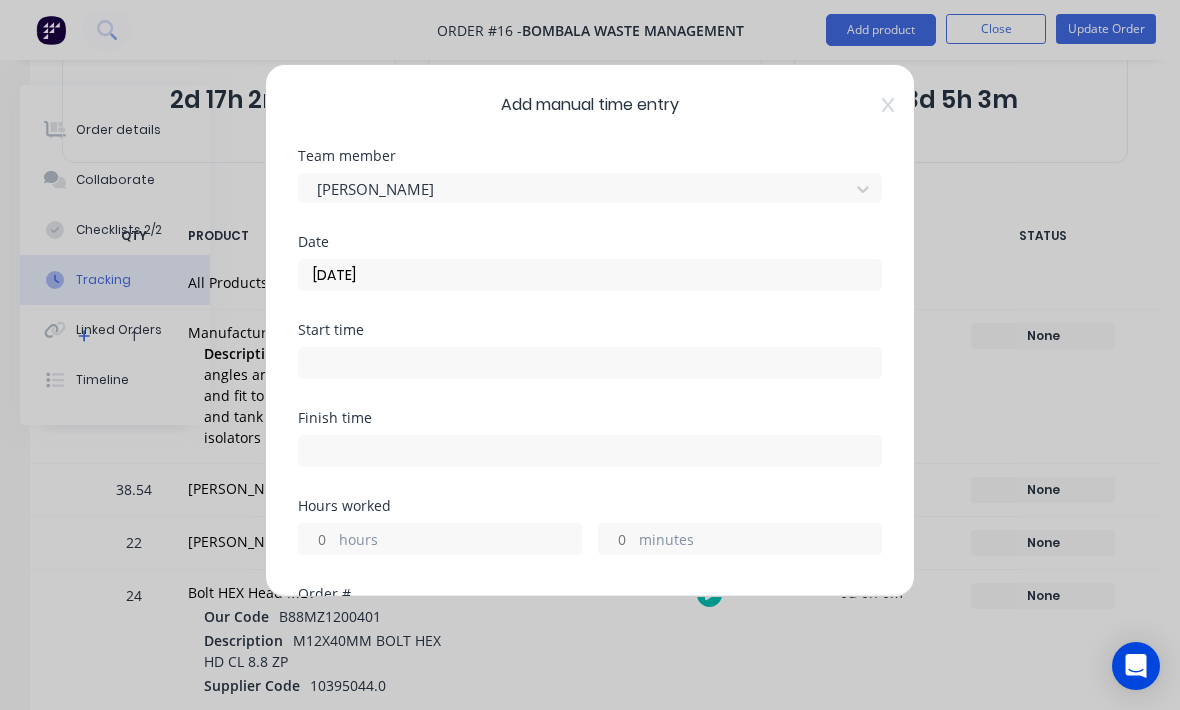 click at bounding box center (590, 363) 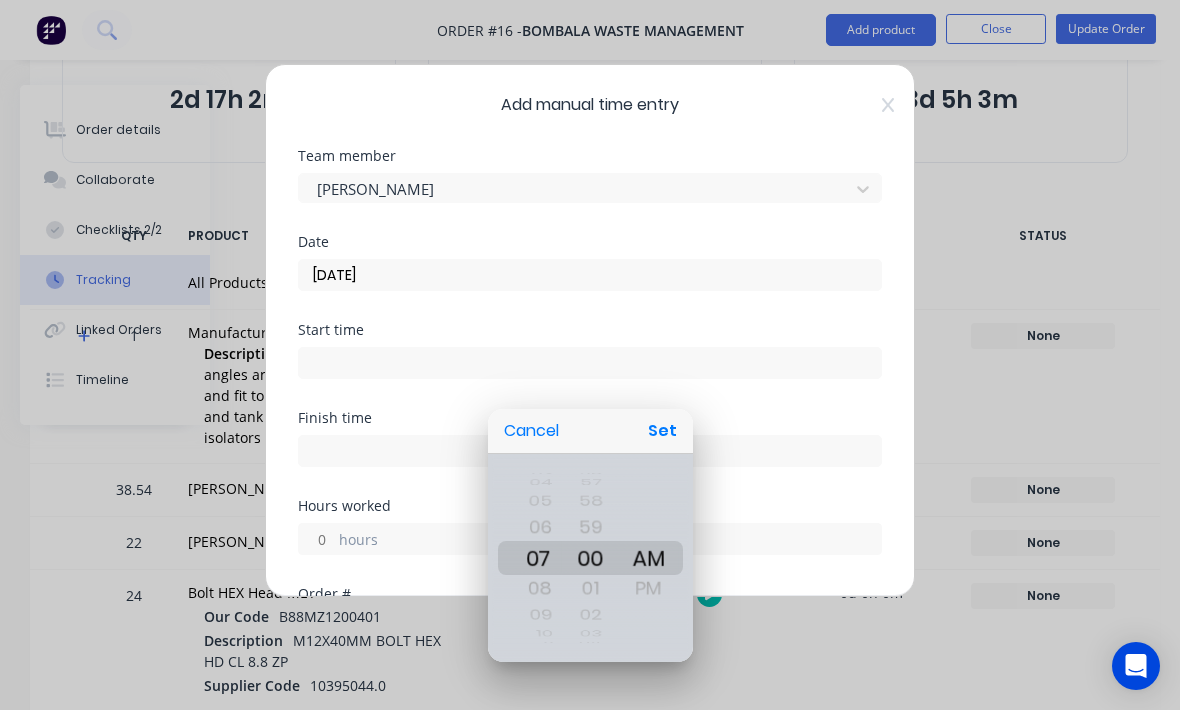 click on "Set" at bounding box center (662, 431) 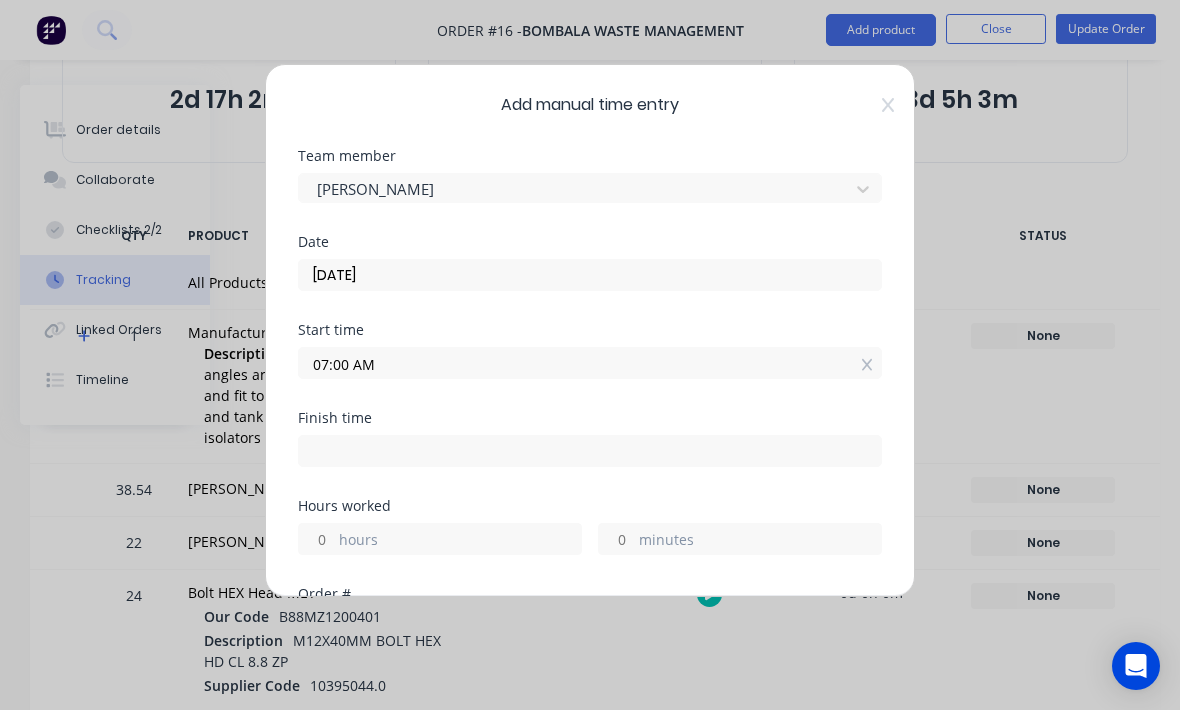click at bounding box center (590, 451) 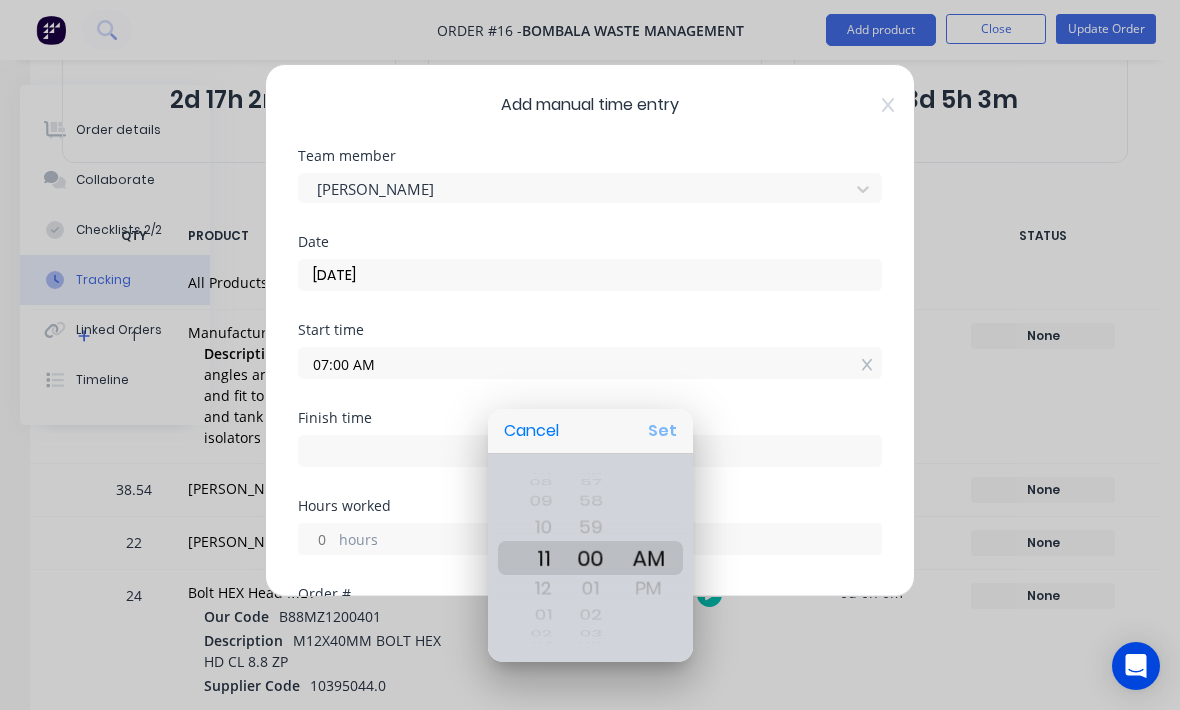 click on "Set" at bounding box center (662, 431) 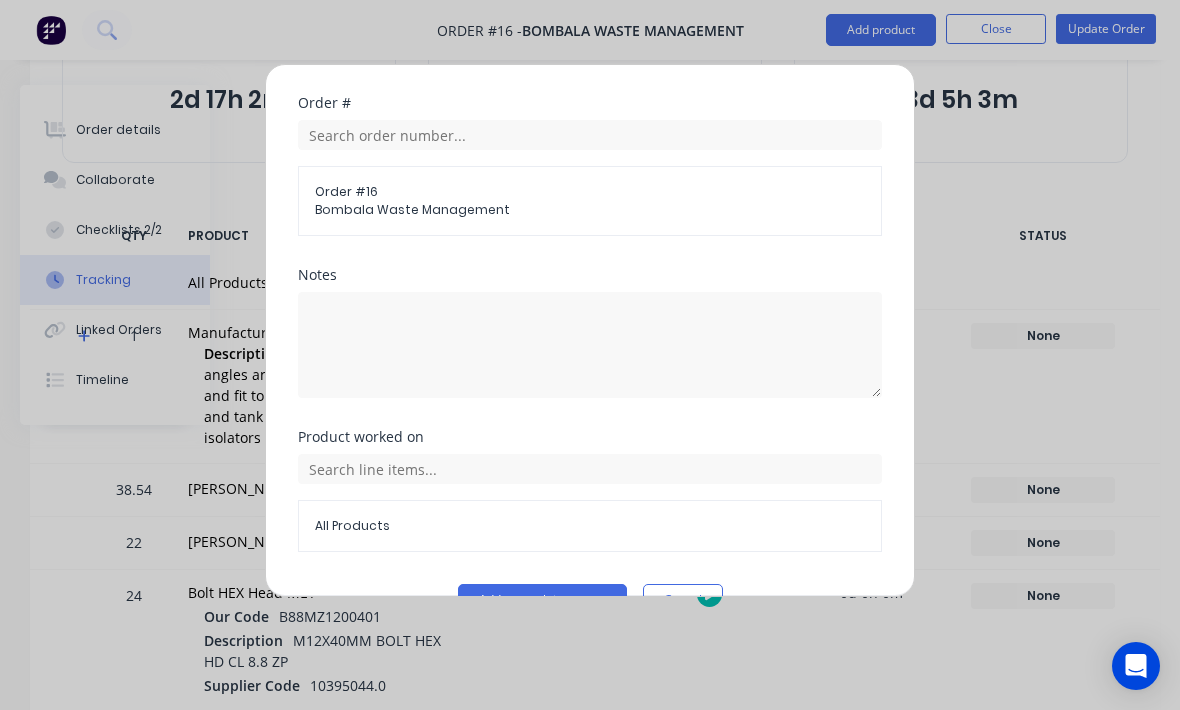 scroll, scrollTop: 490, scrollLeft: 0, axis: vertical 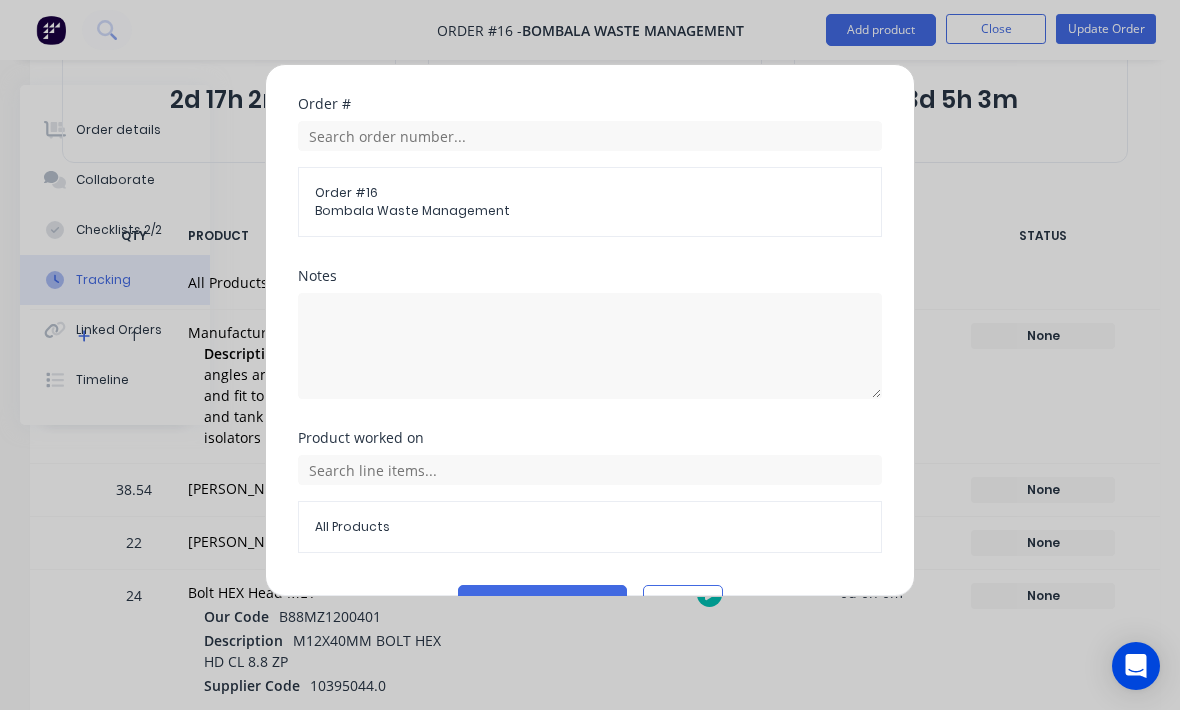 click on "Add manual time entry" at bounding box center [542, 601] 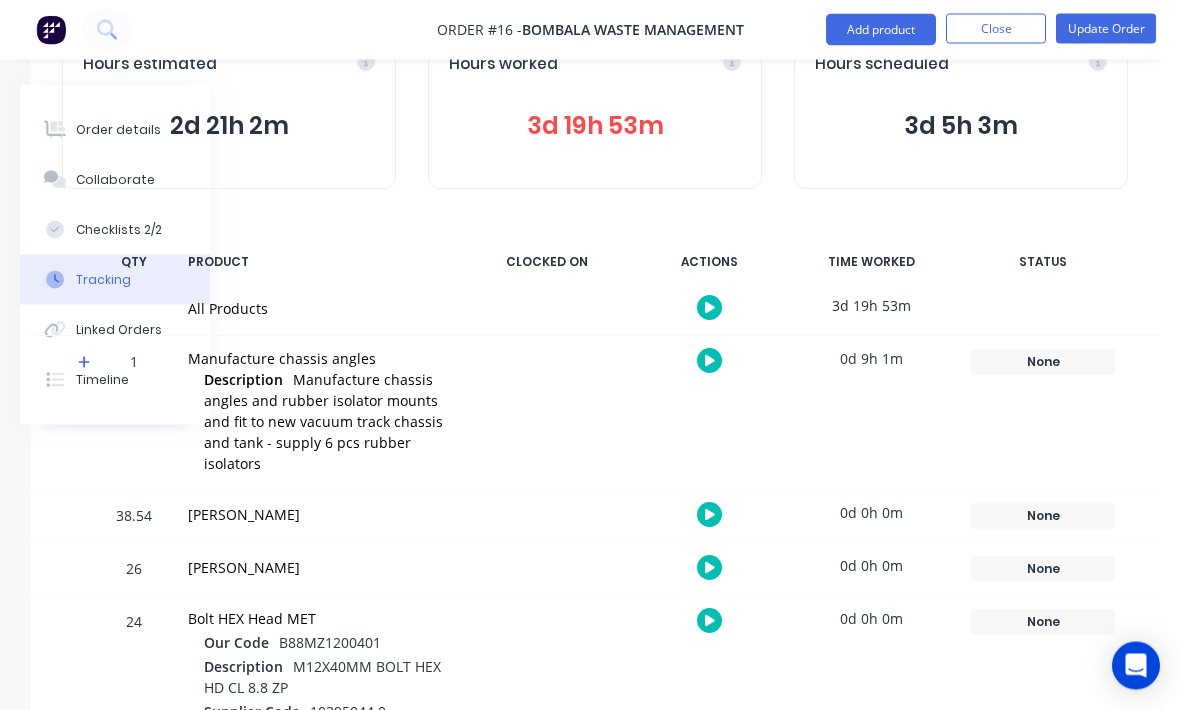 scroll, scrollTop: 156, scrollLeft: 210, axis: both 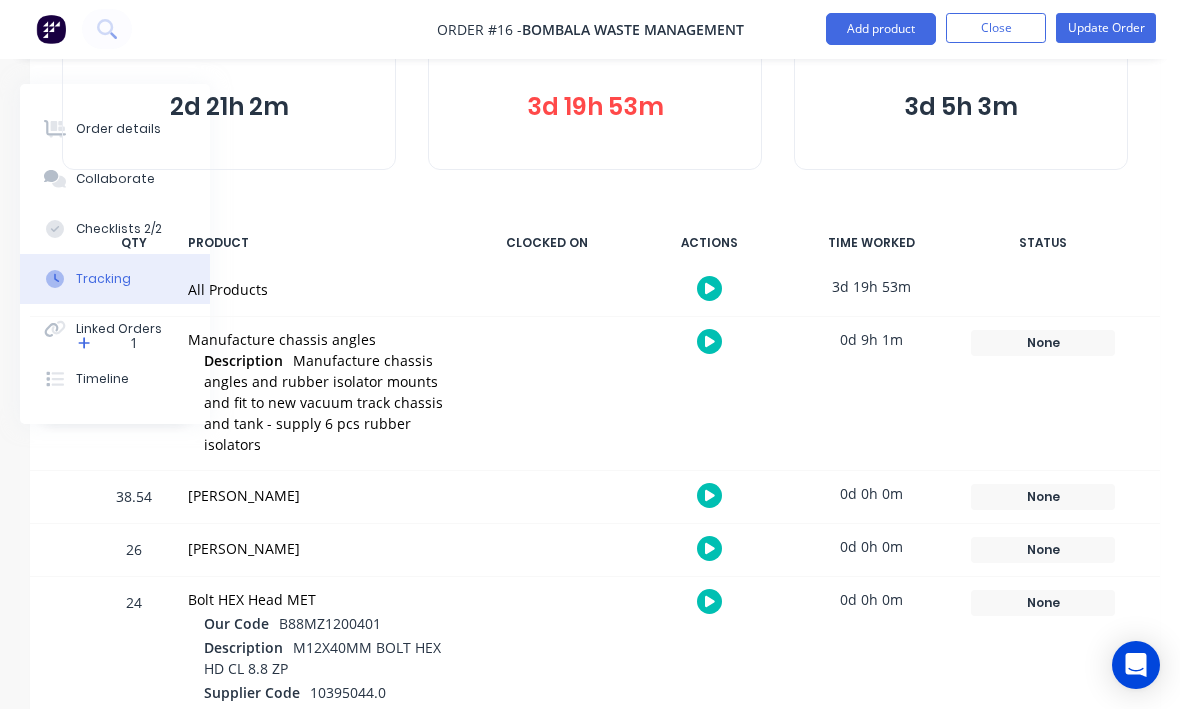 click on "Hours estimated 2d 21h 2m" at bounding box center [229, 92] 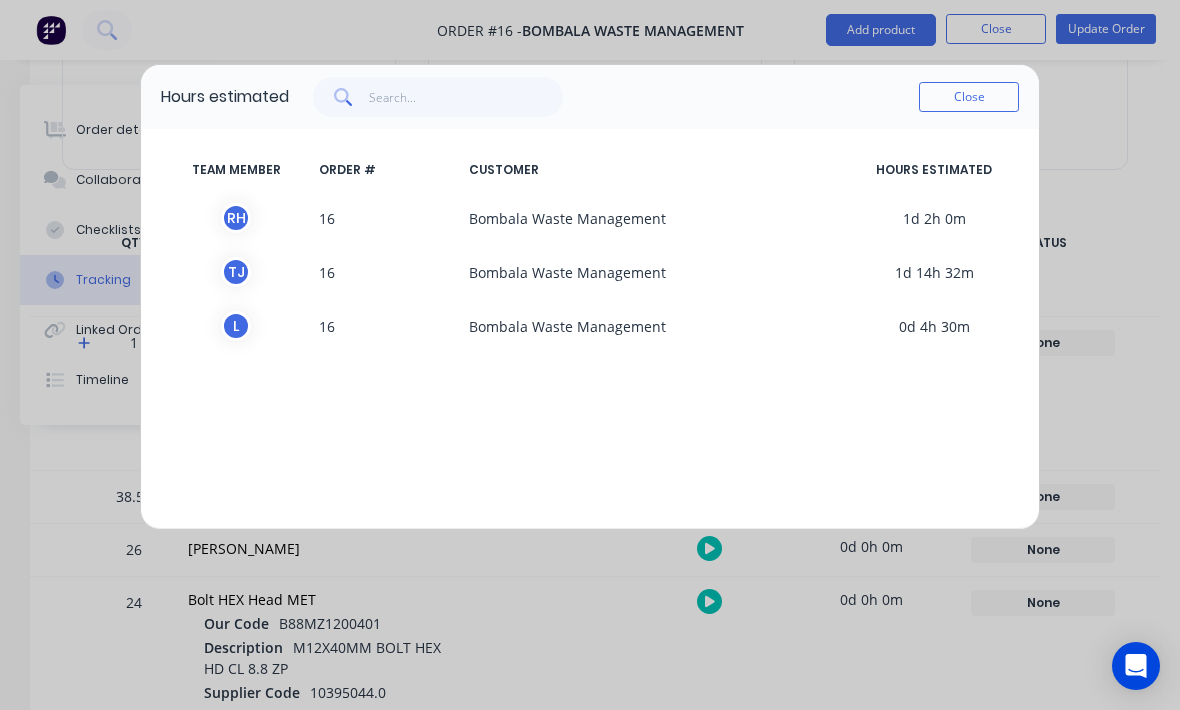 click on "Close" at bounding box center (969, 97) 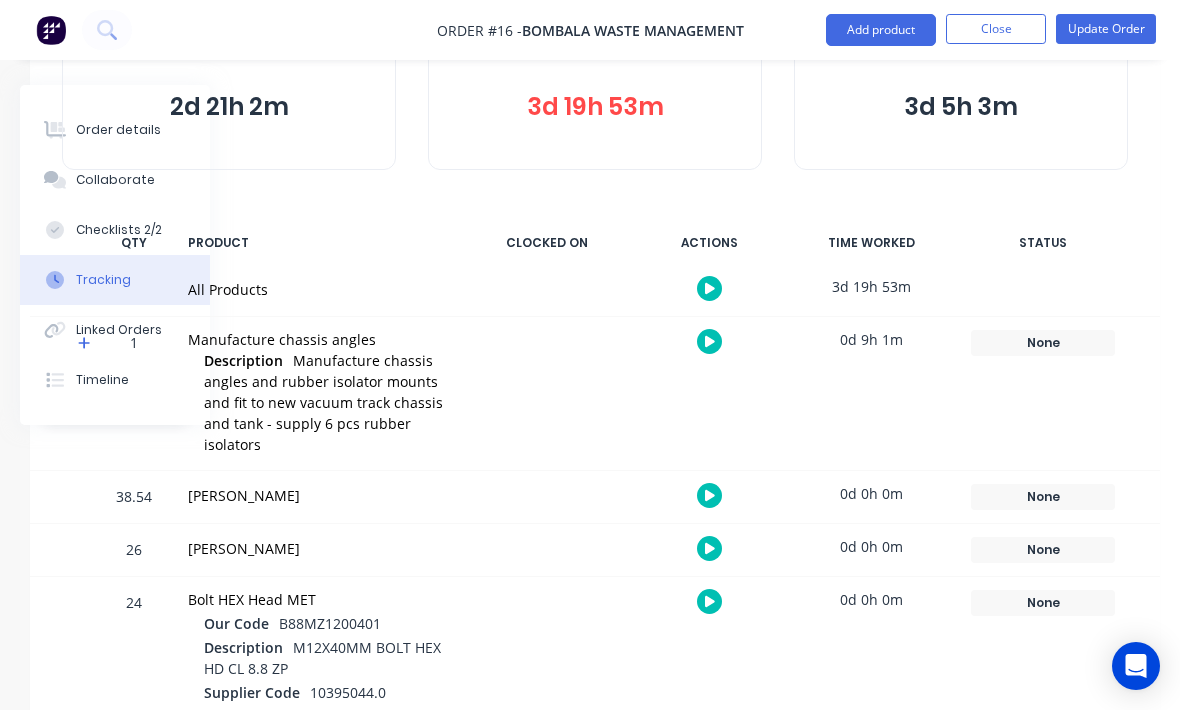 scroll, scrollTop: 157, scrollLeft: 0, axis: vertical 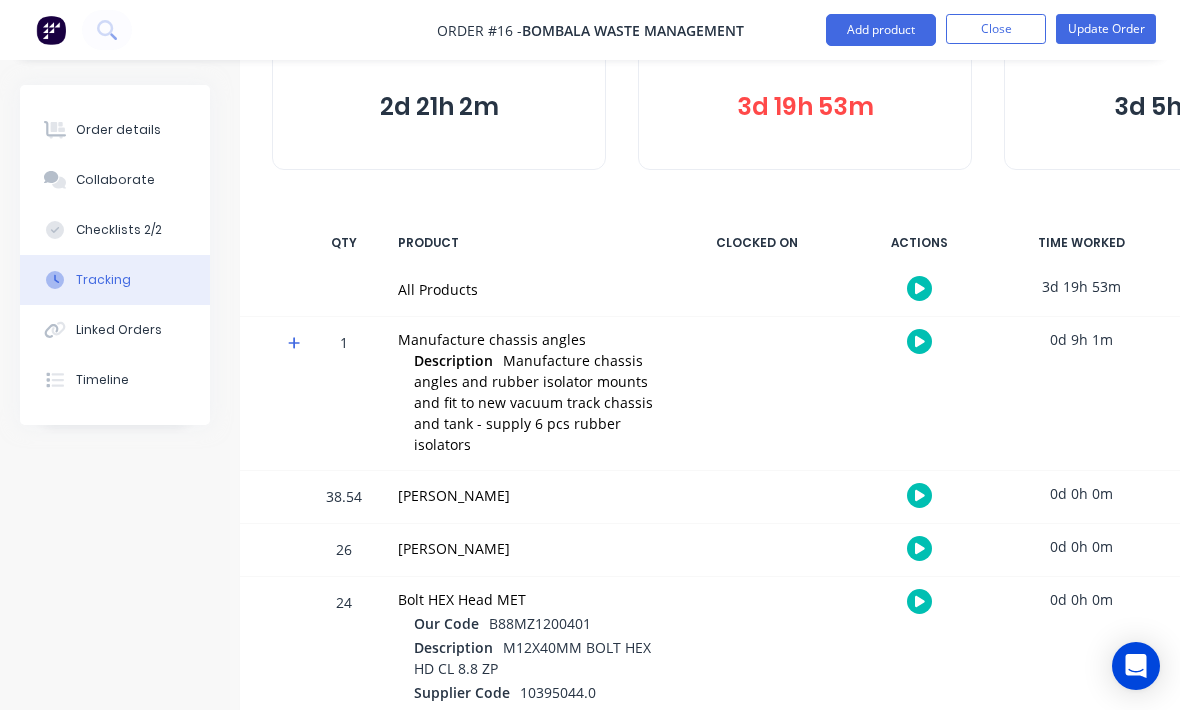 click on "Order details" at bounding box center (115, 130) 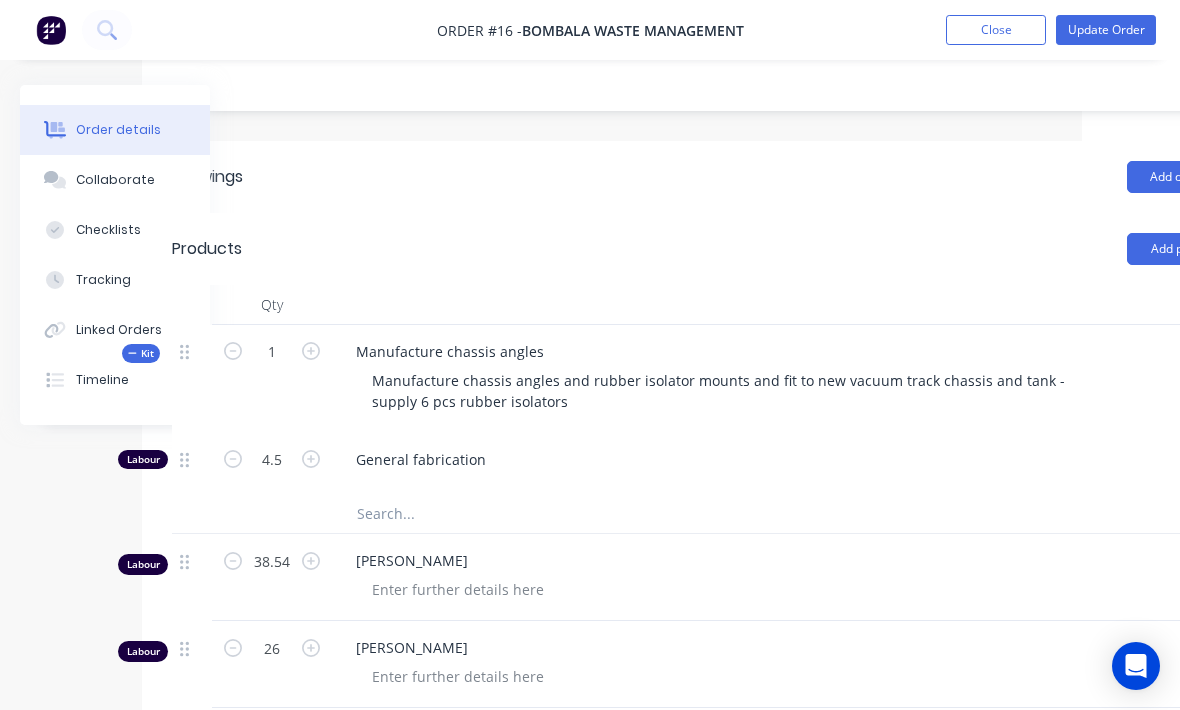 scroll, scrollTop: 429, scrollLeft: 210, axis: both 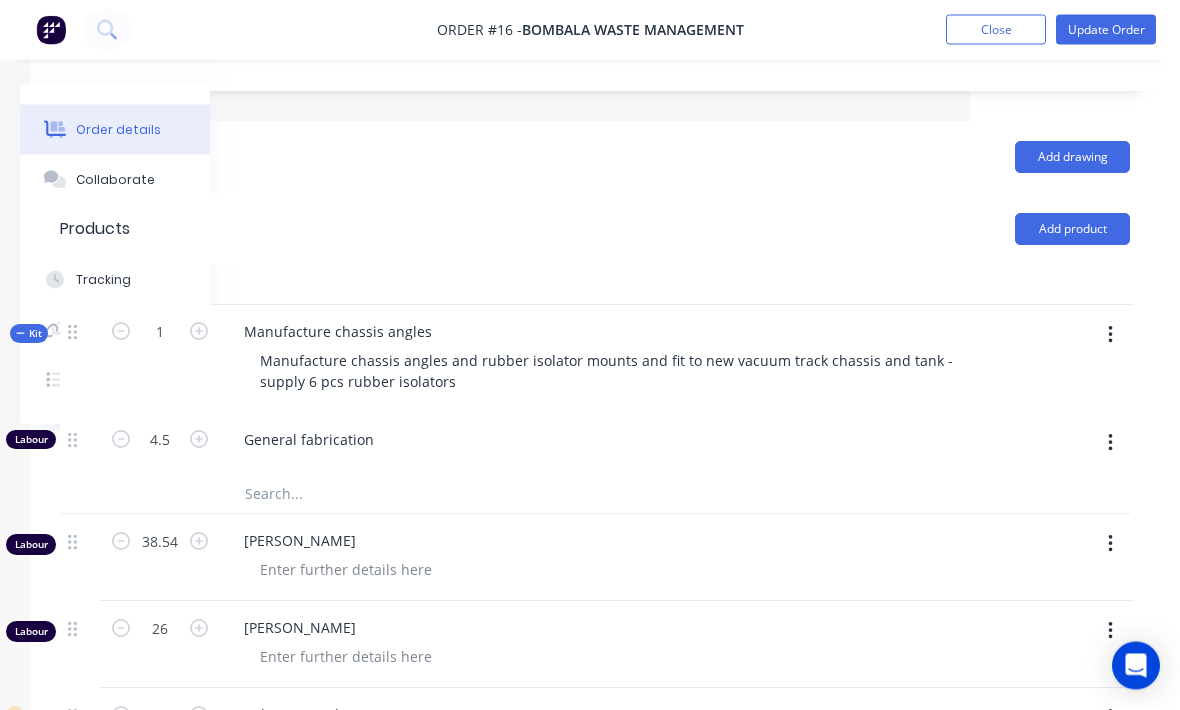 click 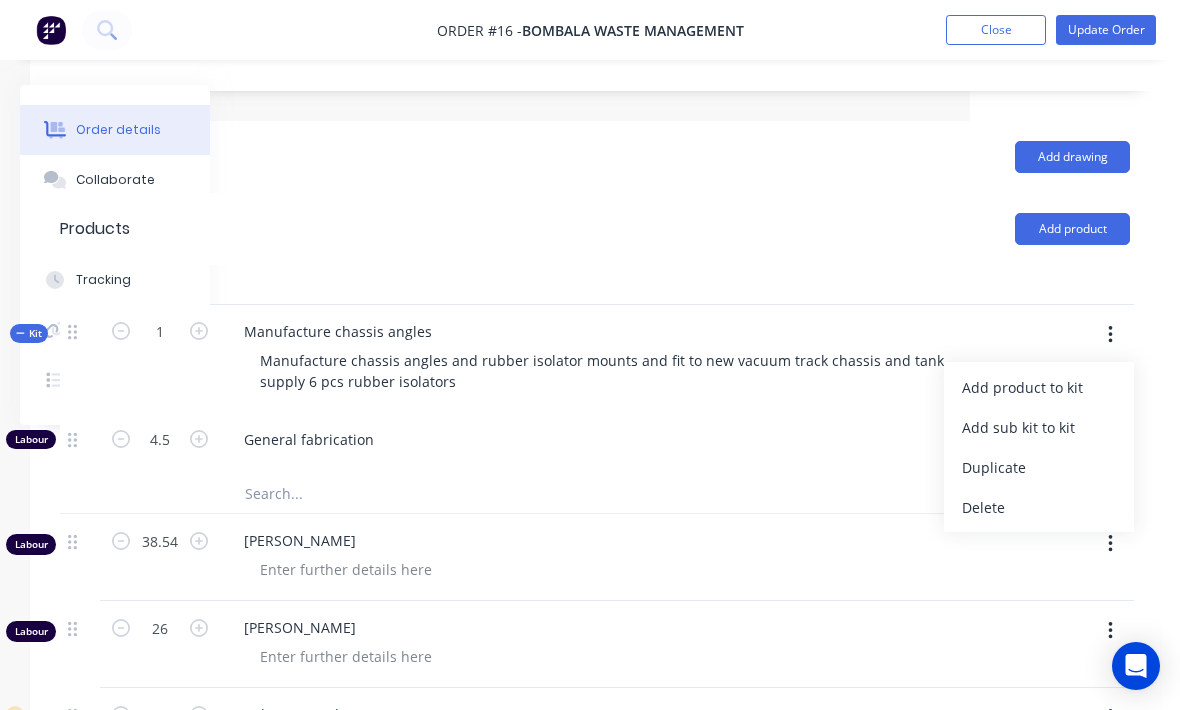 click on "Add product to kit" at bounding box center [1039, 387] 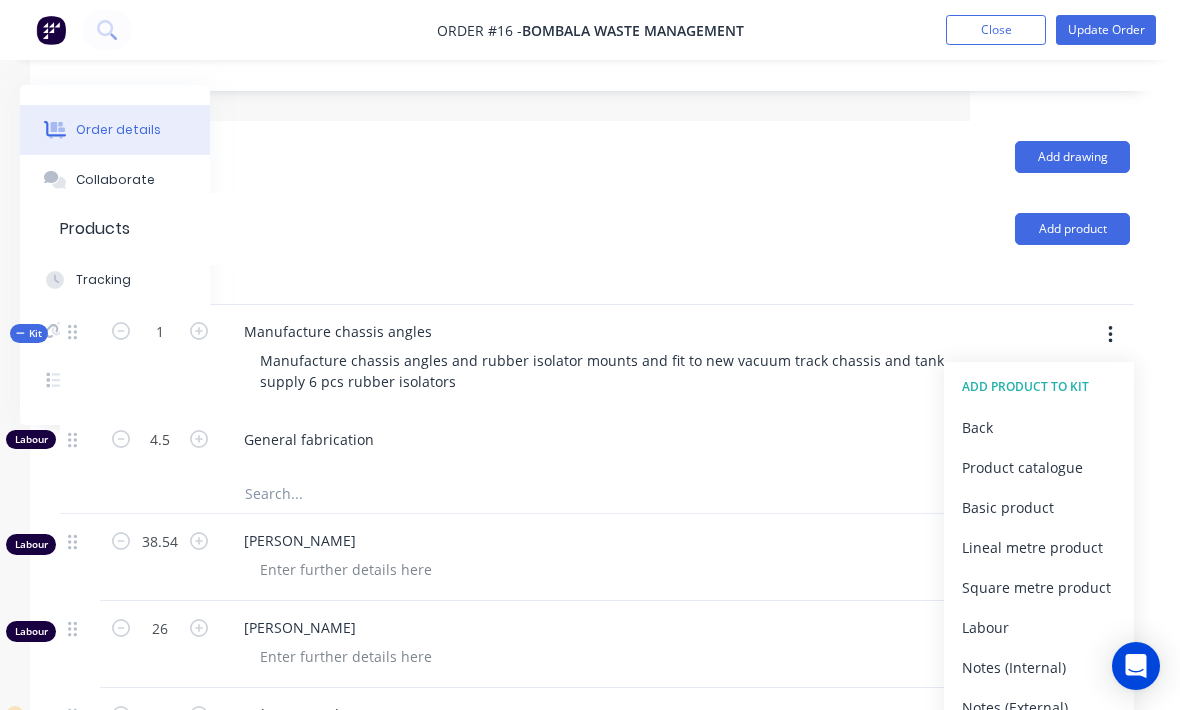 click on "Product catalogue" at bounding box center (1039, 467) 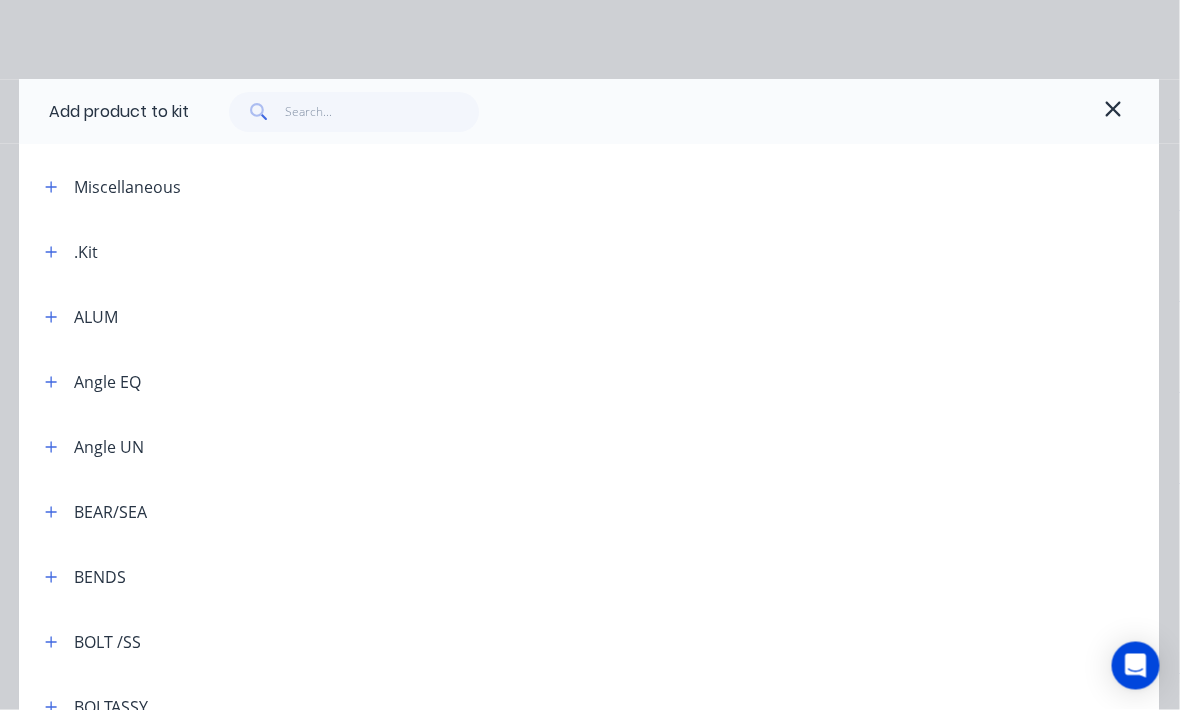 scroll, scrollTop: 998, scrollLeft: 9, axis: both 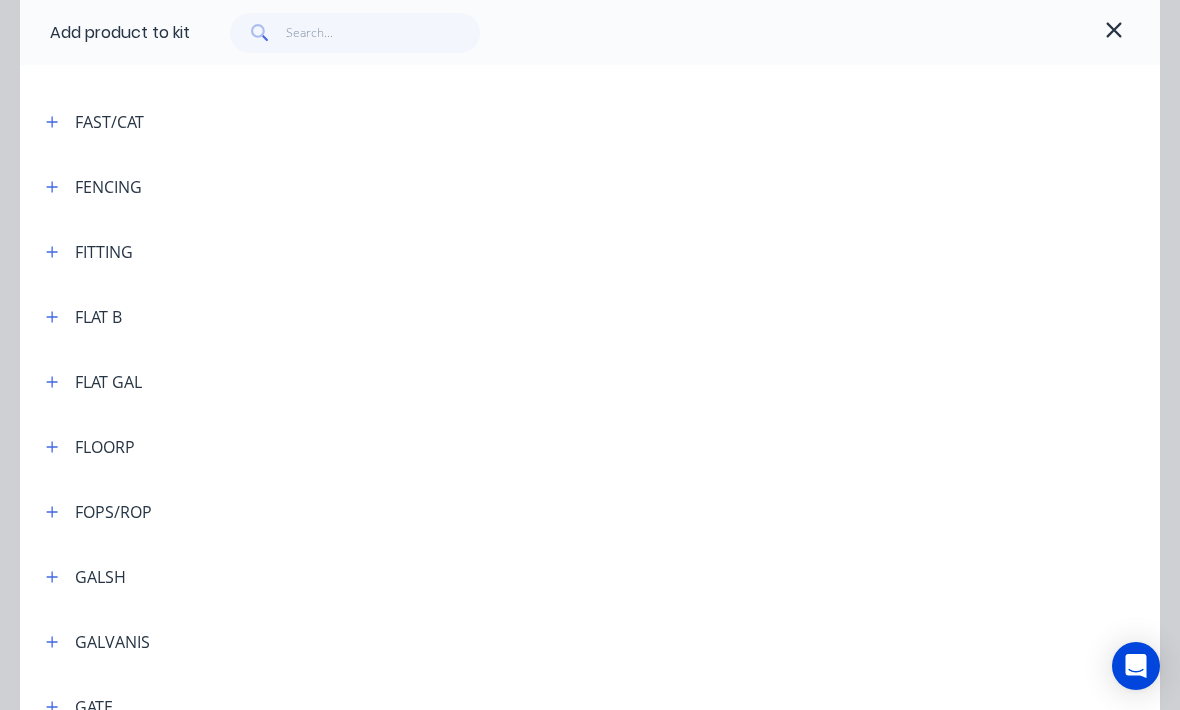 click on "FLAT B" at bounding box center [590, 316] 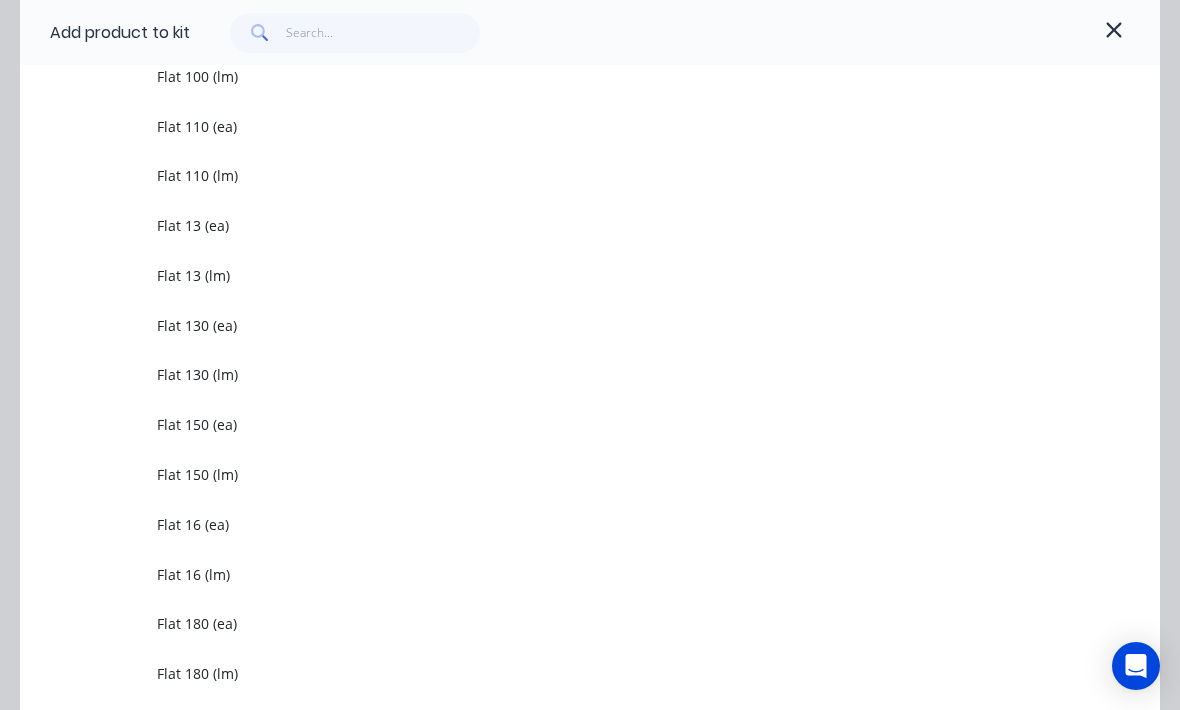scroll, scrollTop: 3050, scrollLeft: 0, axis: vertical 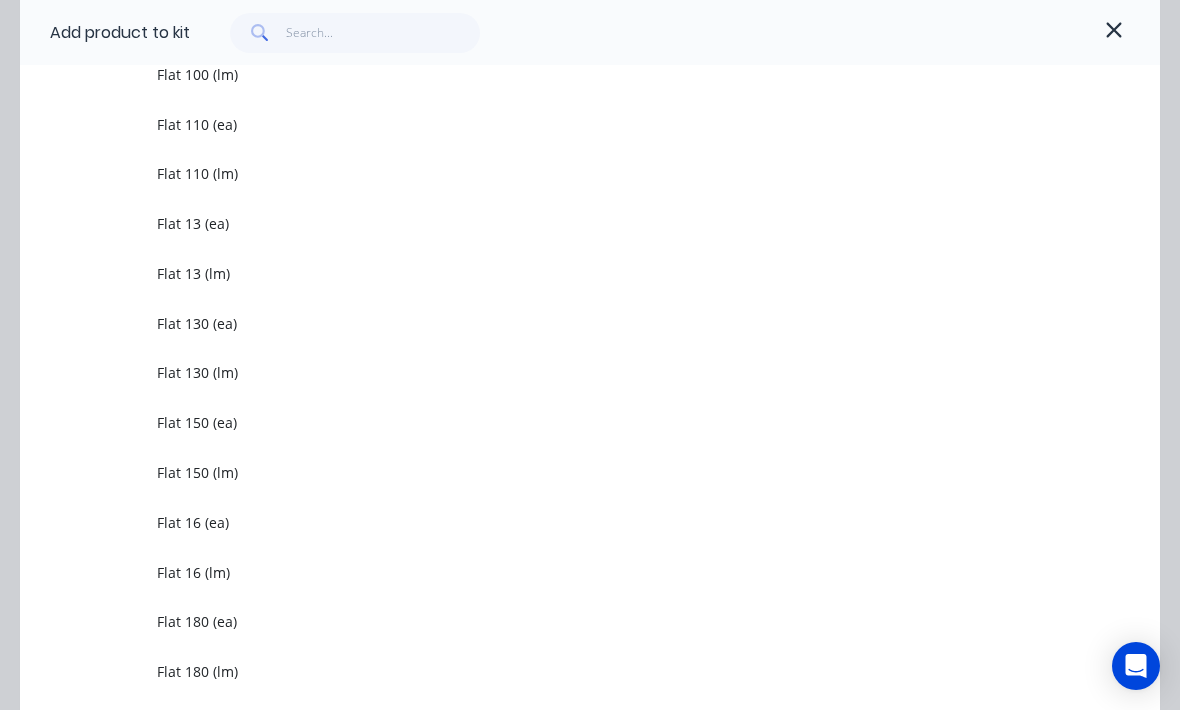 click on "Flat 150 (ea)" at bounding box center [658, 423] 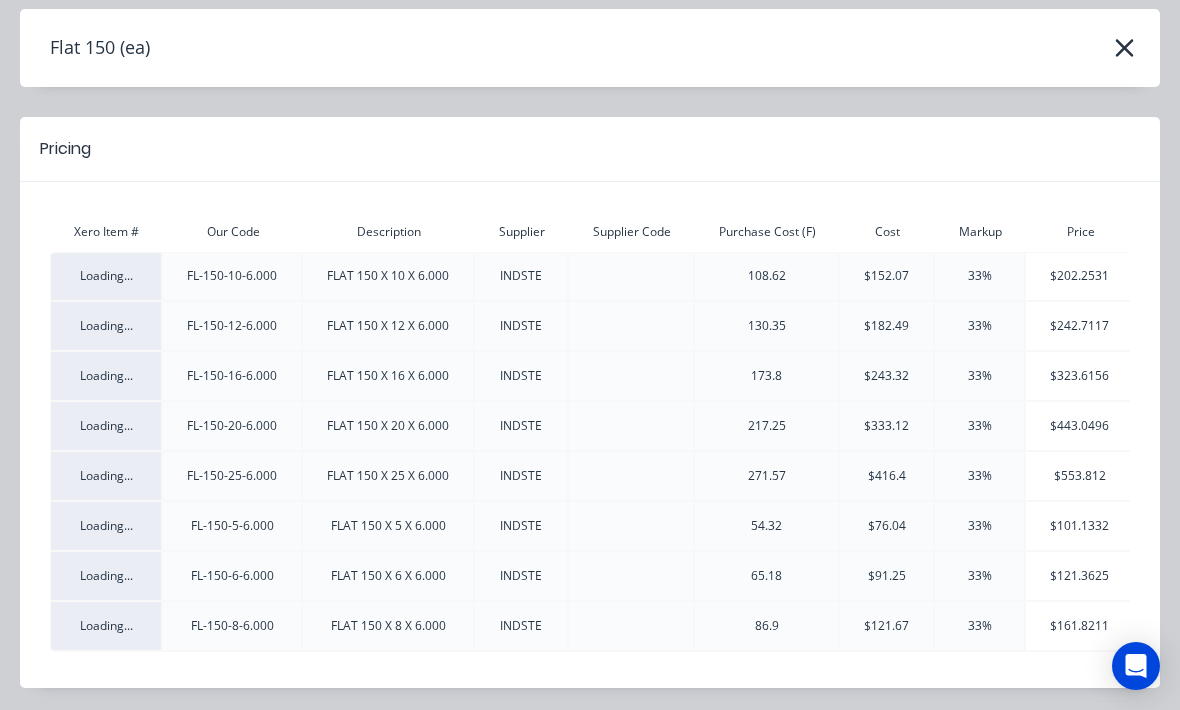 scroll, scrollTop: 70, scrollLeft: 0, axis: vertical 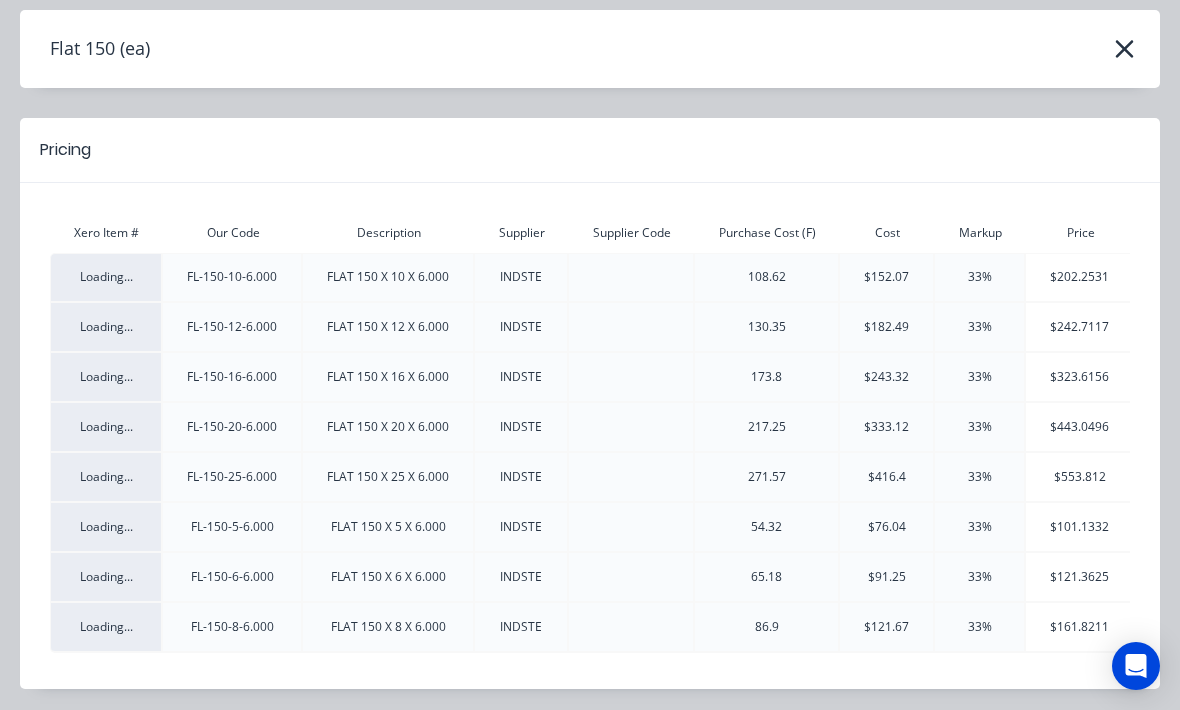 click on "FL-150-5-6.000" at bounding box center (232, 527) 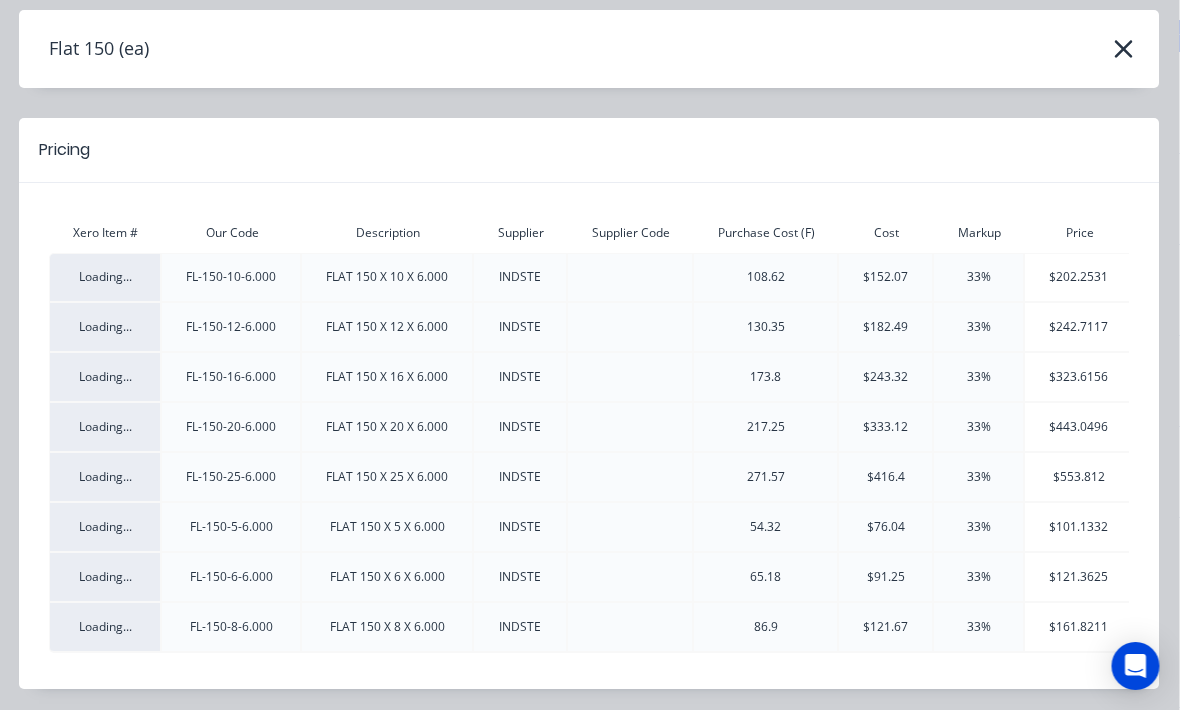 scroll, scrollTop: 964, scrollLeft: 131, axis: both 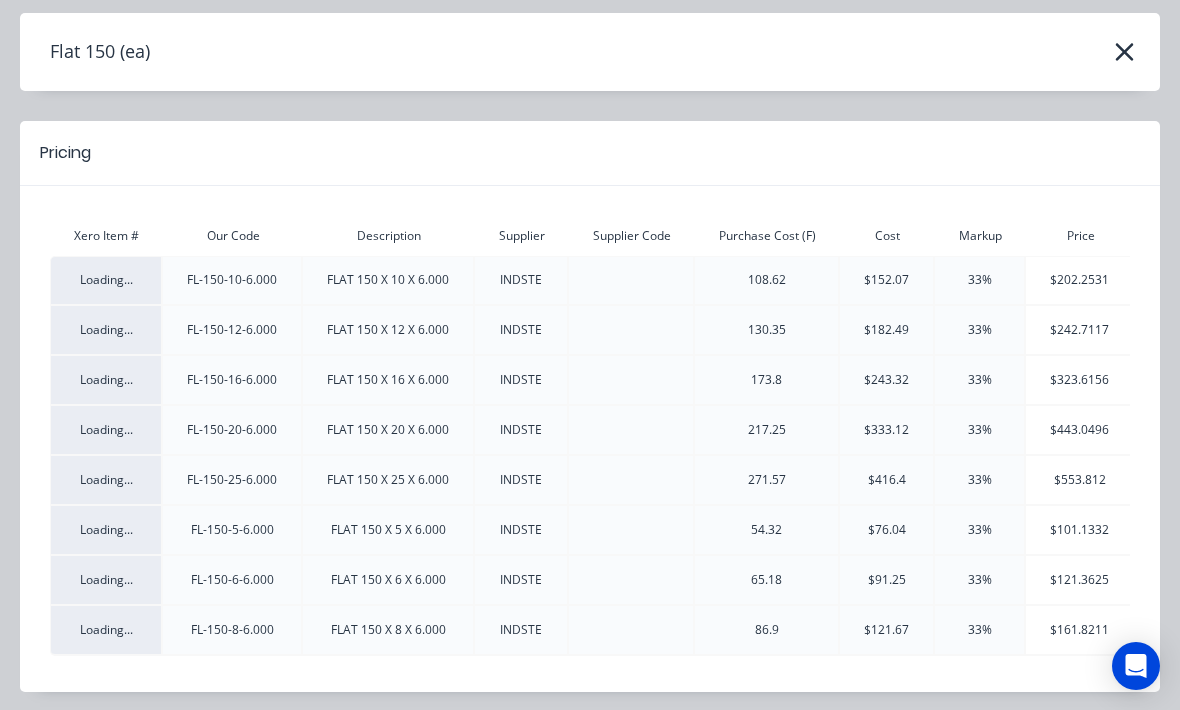 click on "FL-150-5-6.000" at bounding box center (232, 530) 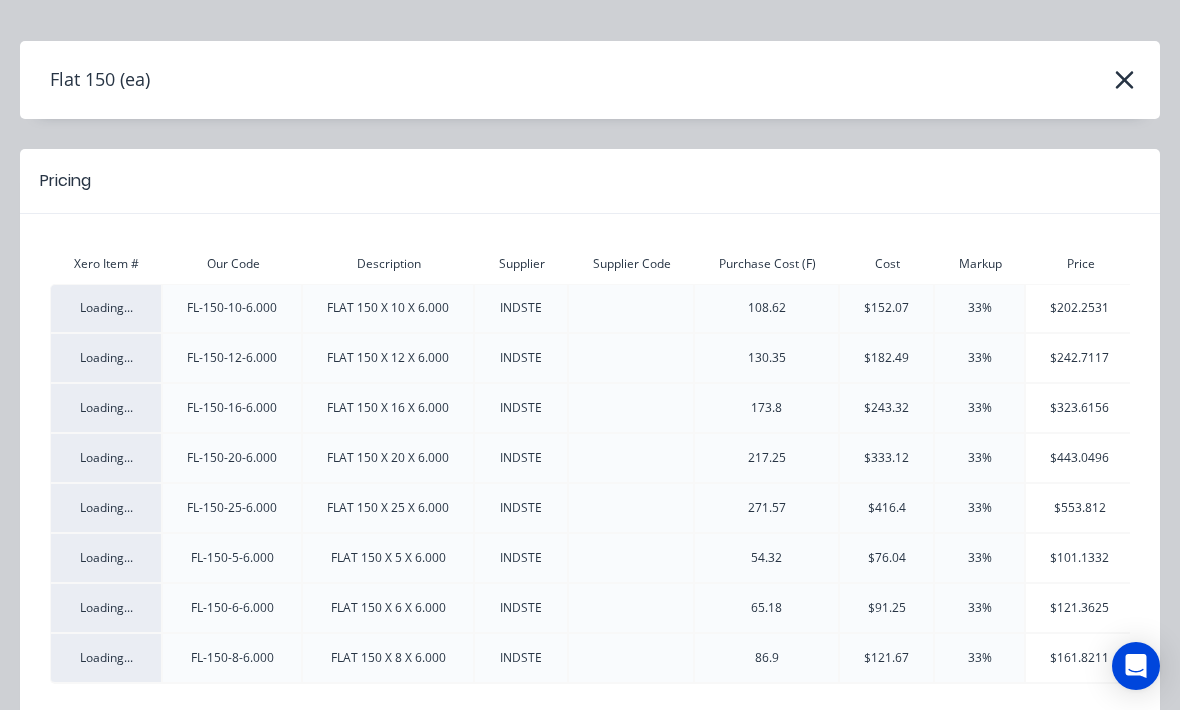 scroll, scrollTop: 38, scrollLeft: 0, axis: vertical 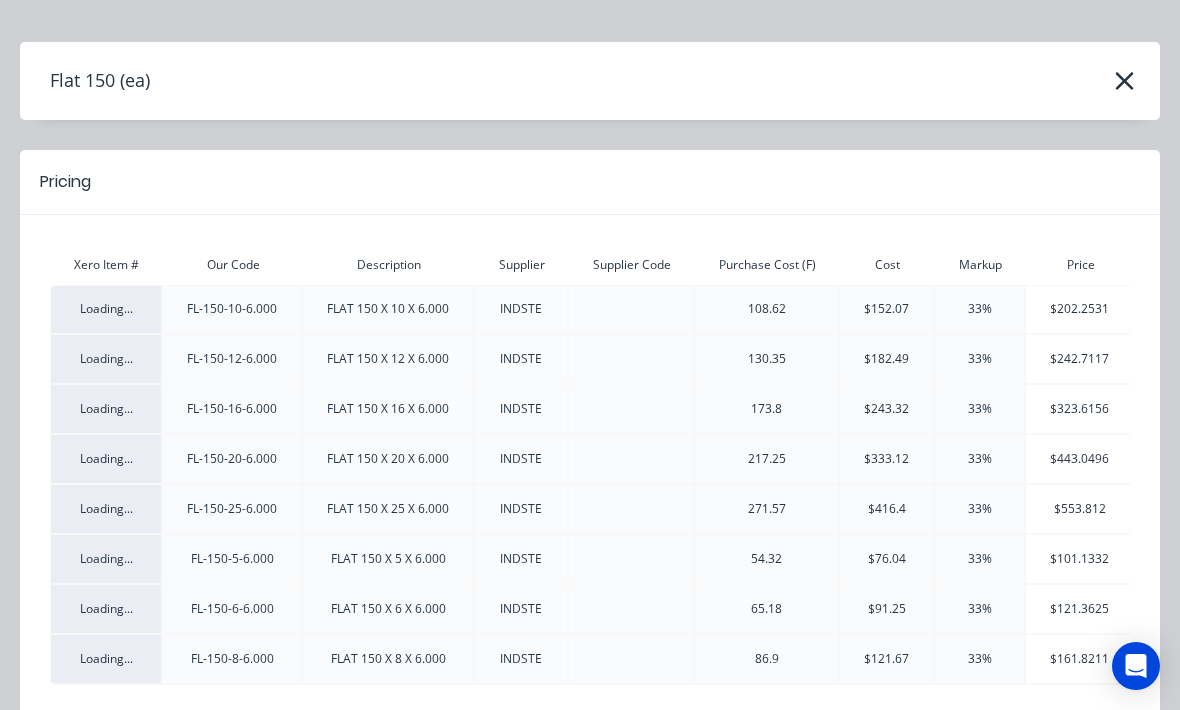 click 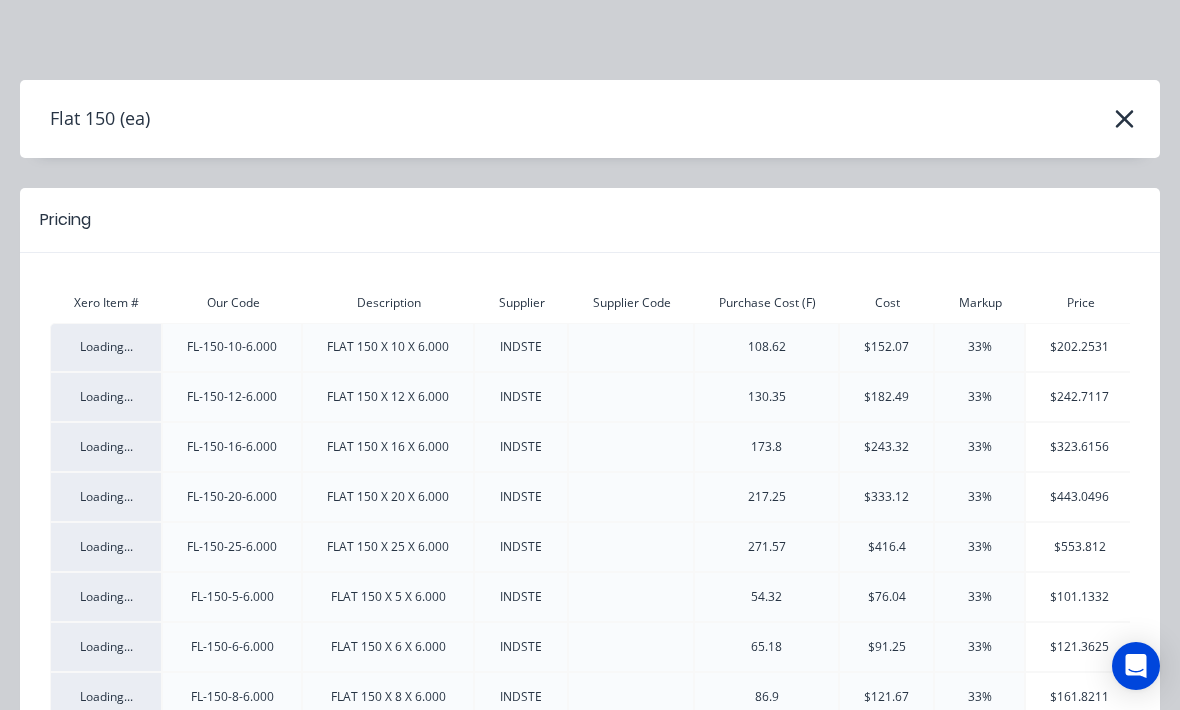 scroll, scrollTop: 0, scrollLeft: 0, axis: both 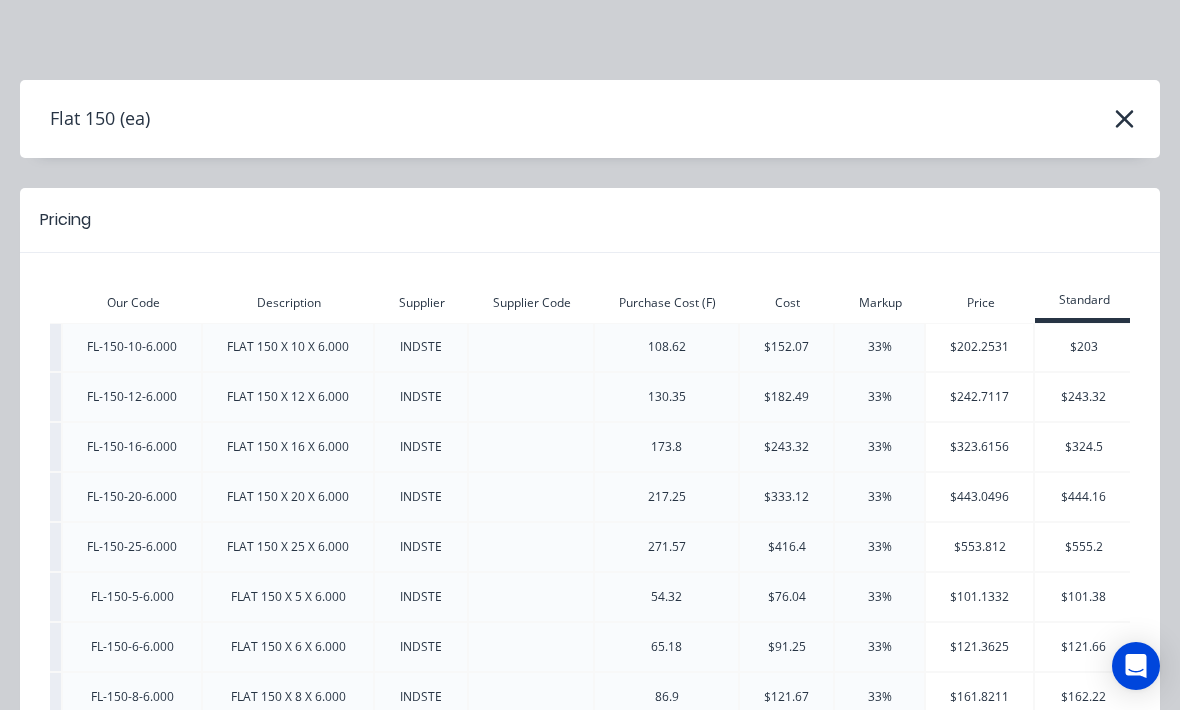 click on "Flat 150 (ea)" at bounding box center [590, 119] 